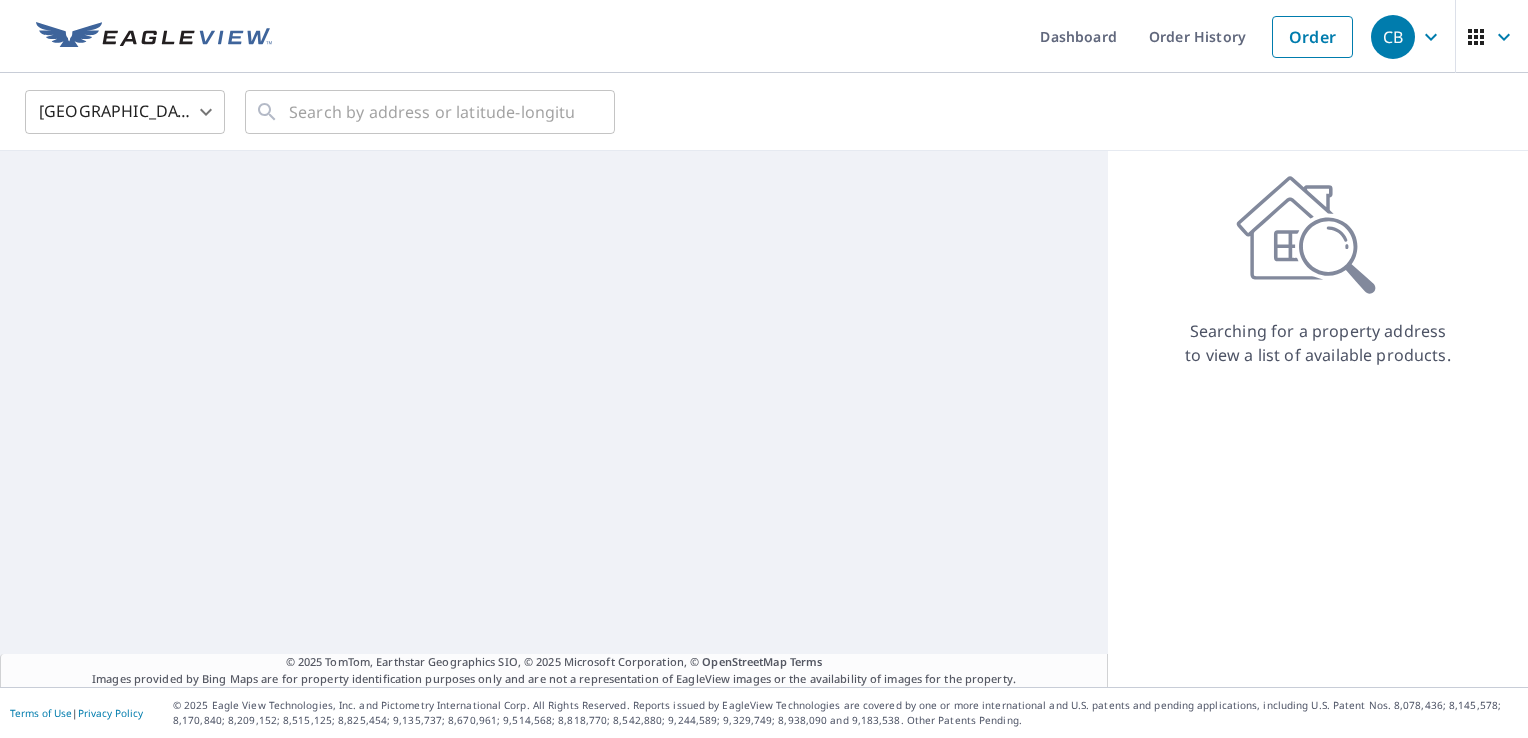 scroll, scrollTop: 0, scrollLeft: 0, axis: both 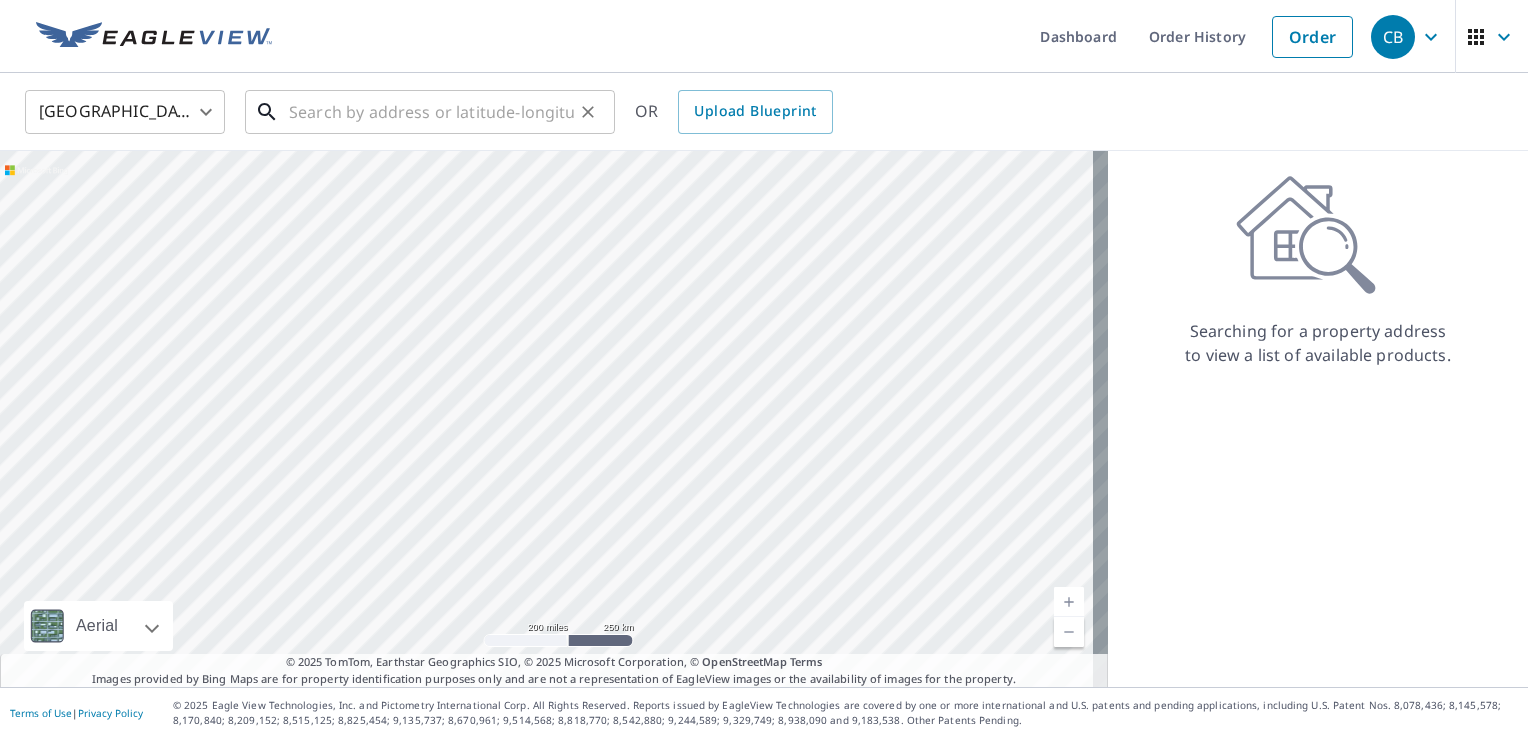 click at bounding box center (431, 112) 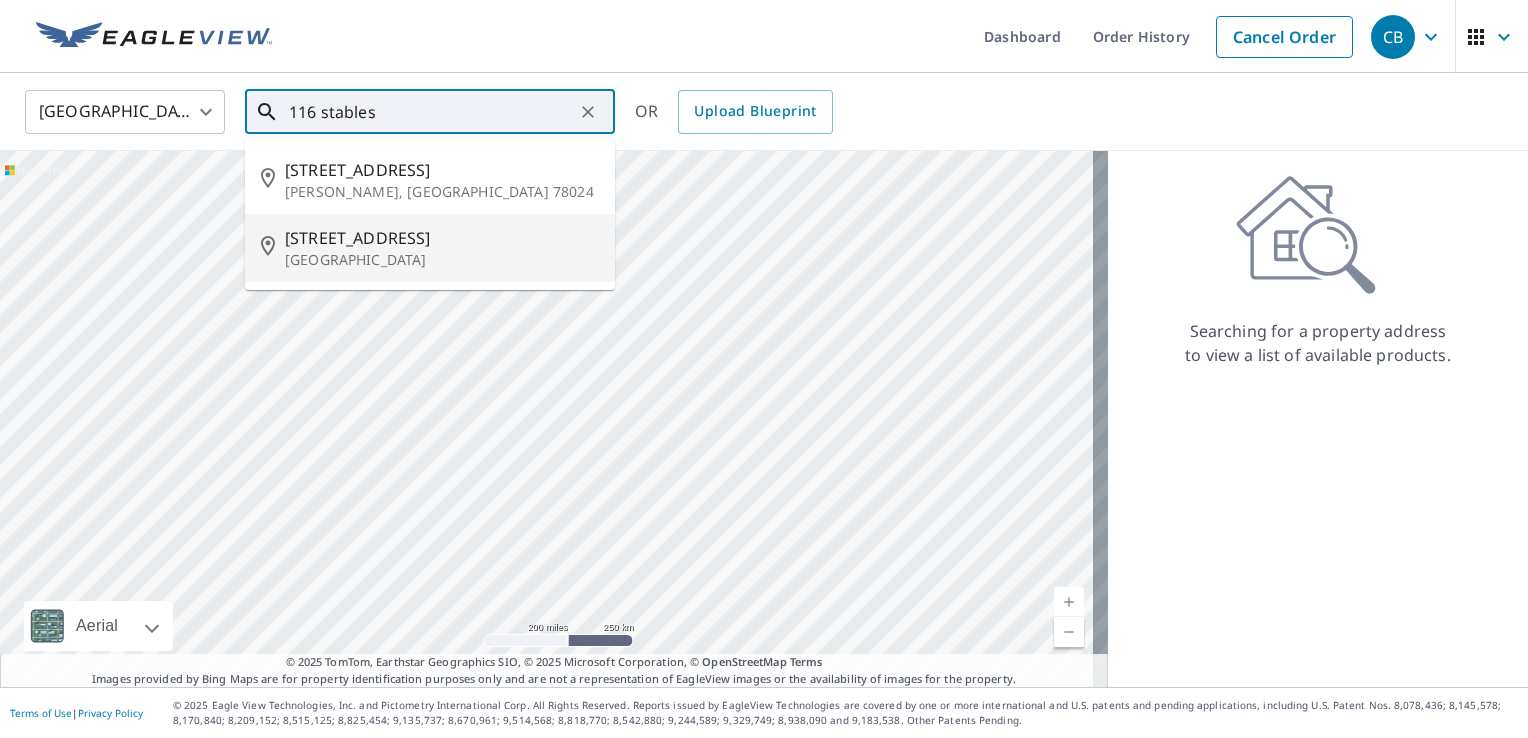 click on "[STREET_ADDRESS]" at bounding box center (442, 238) 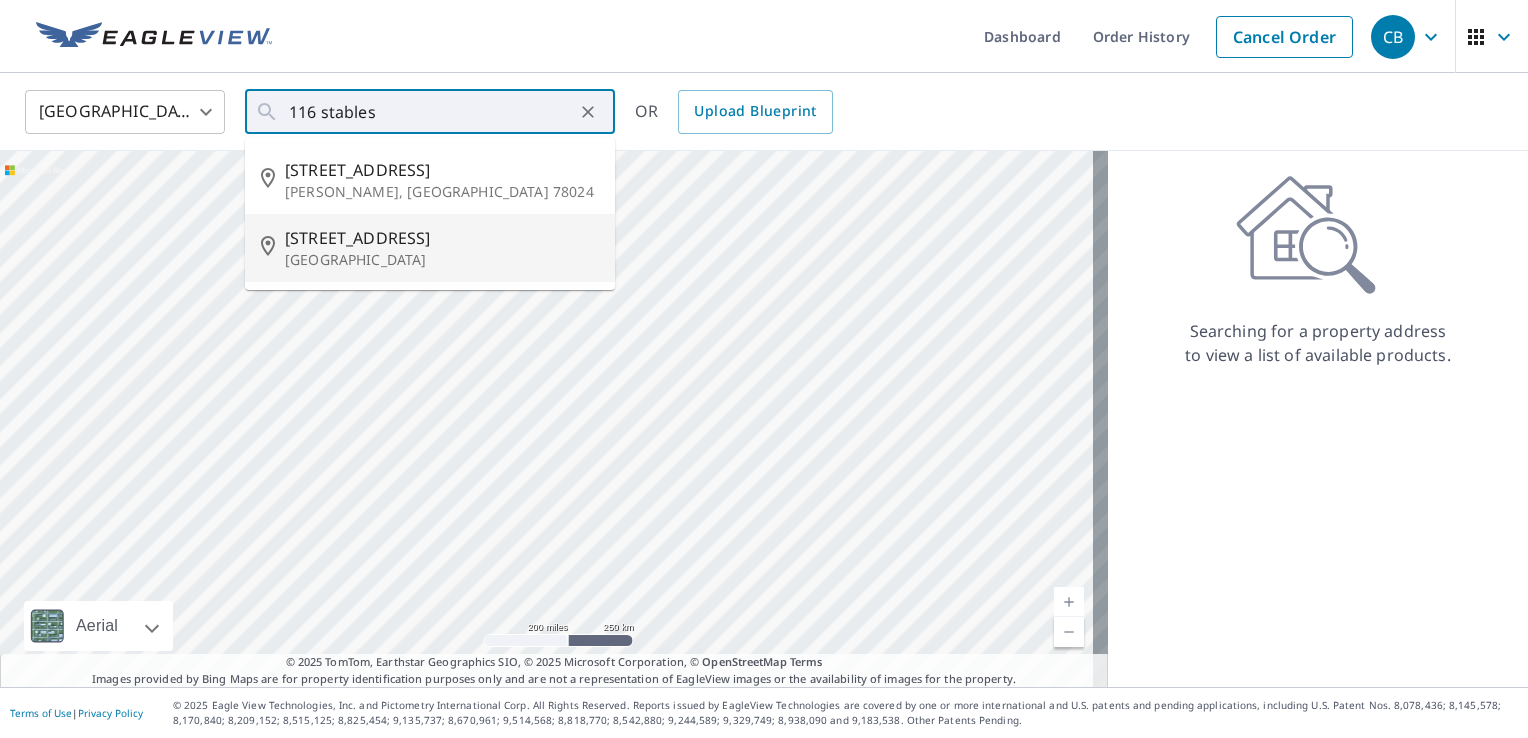 type on "[STREET_ADDRESS][PERSON_NAME]" 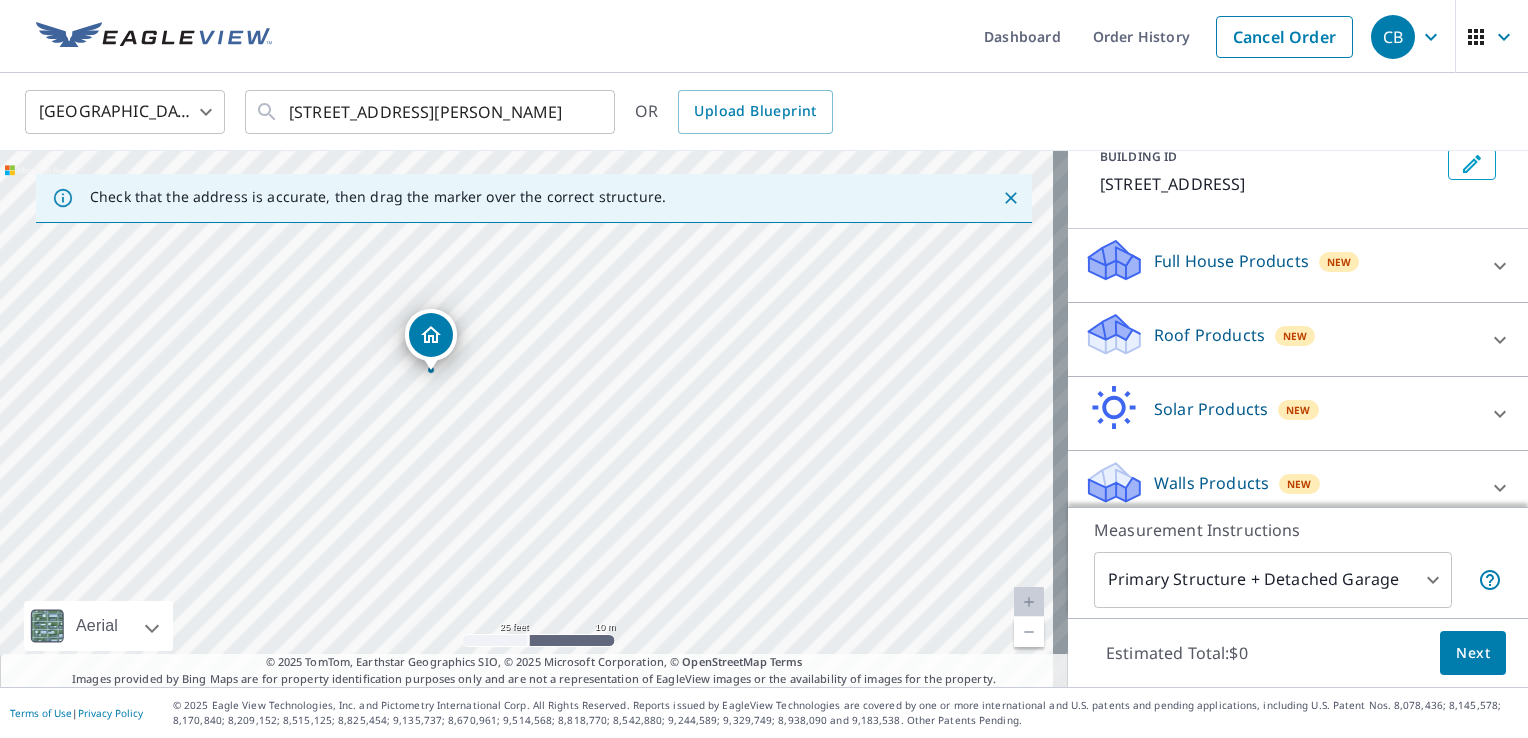 scroll, scrollTop: 145, scrollLeft: 0, axis: vertical 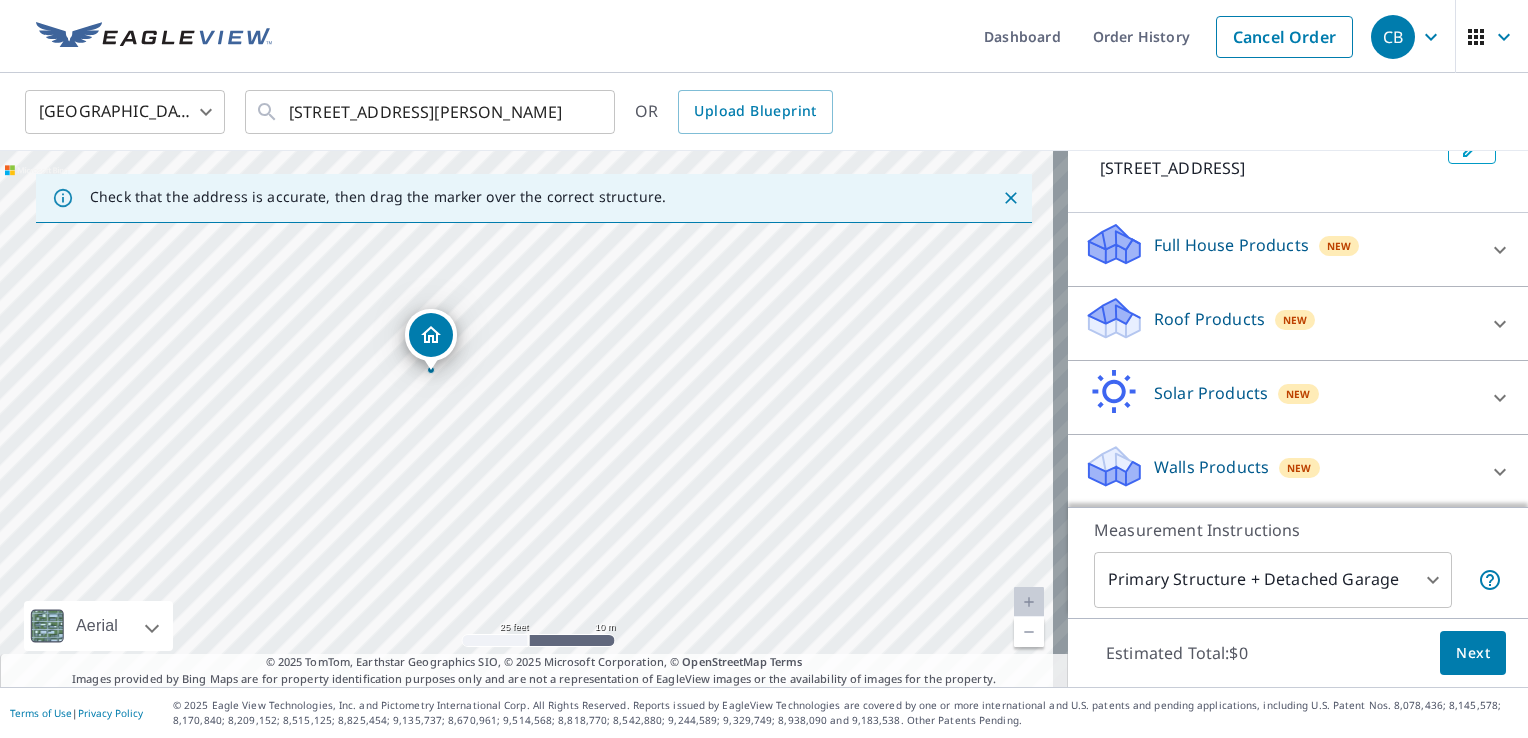 click on "Roof Products" at bounding box center [1209, 319] 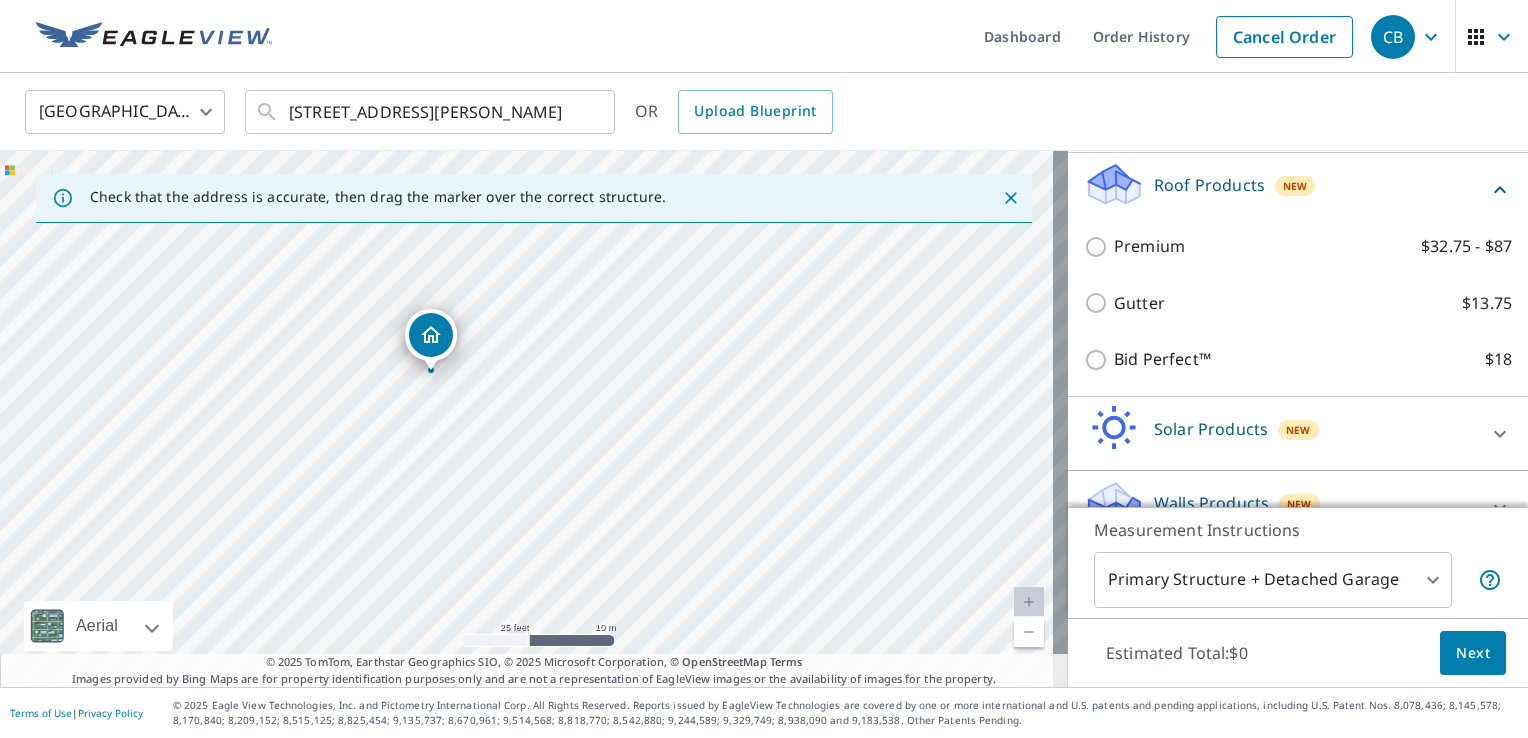 scroll, scrollTop: 314, scrollLeft: 0, axis: vertical 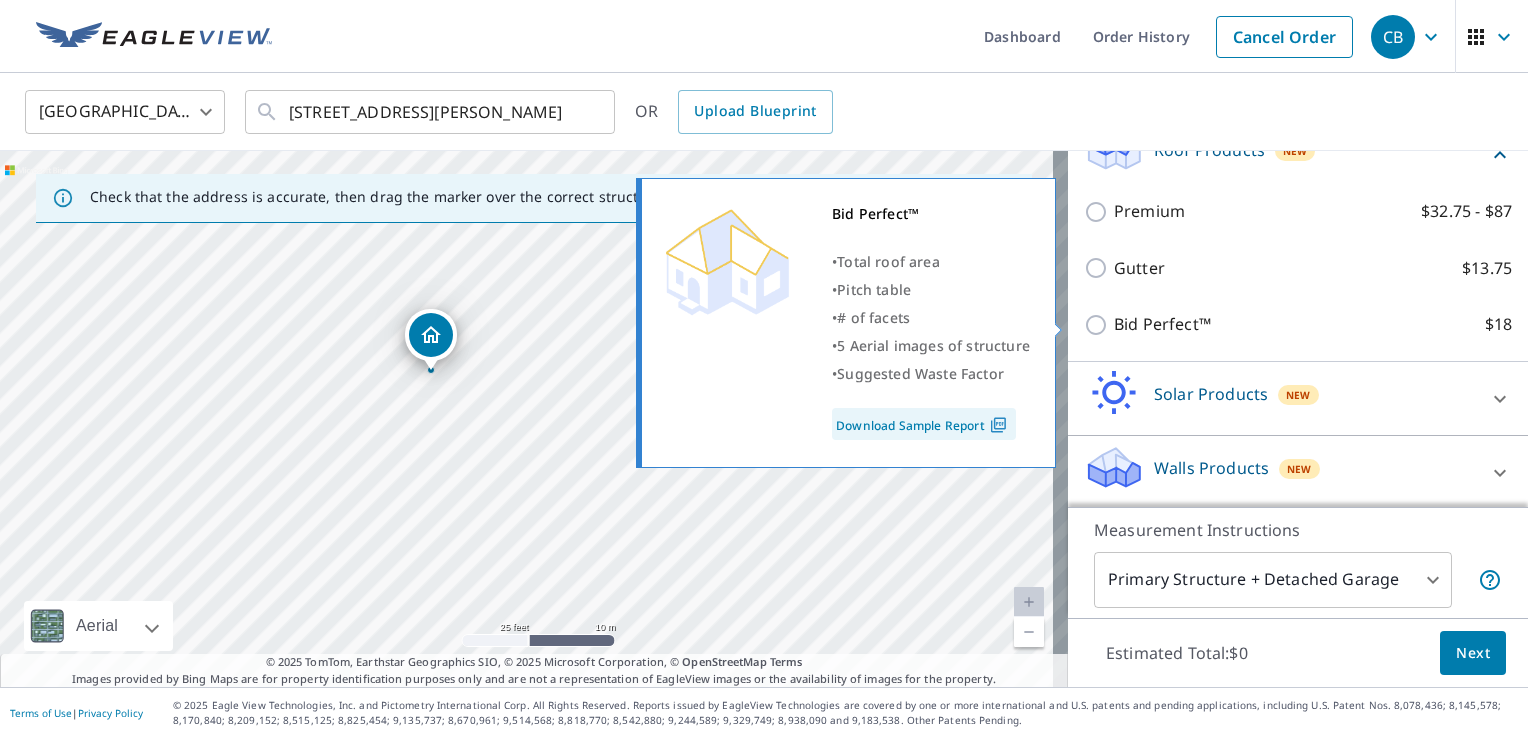 click on "Bid Perfect™ $18" at bounding box center [1099, 325] 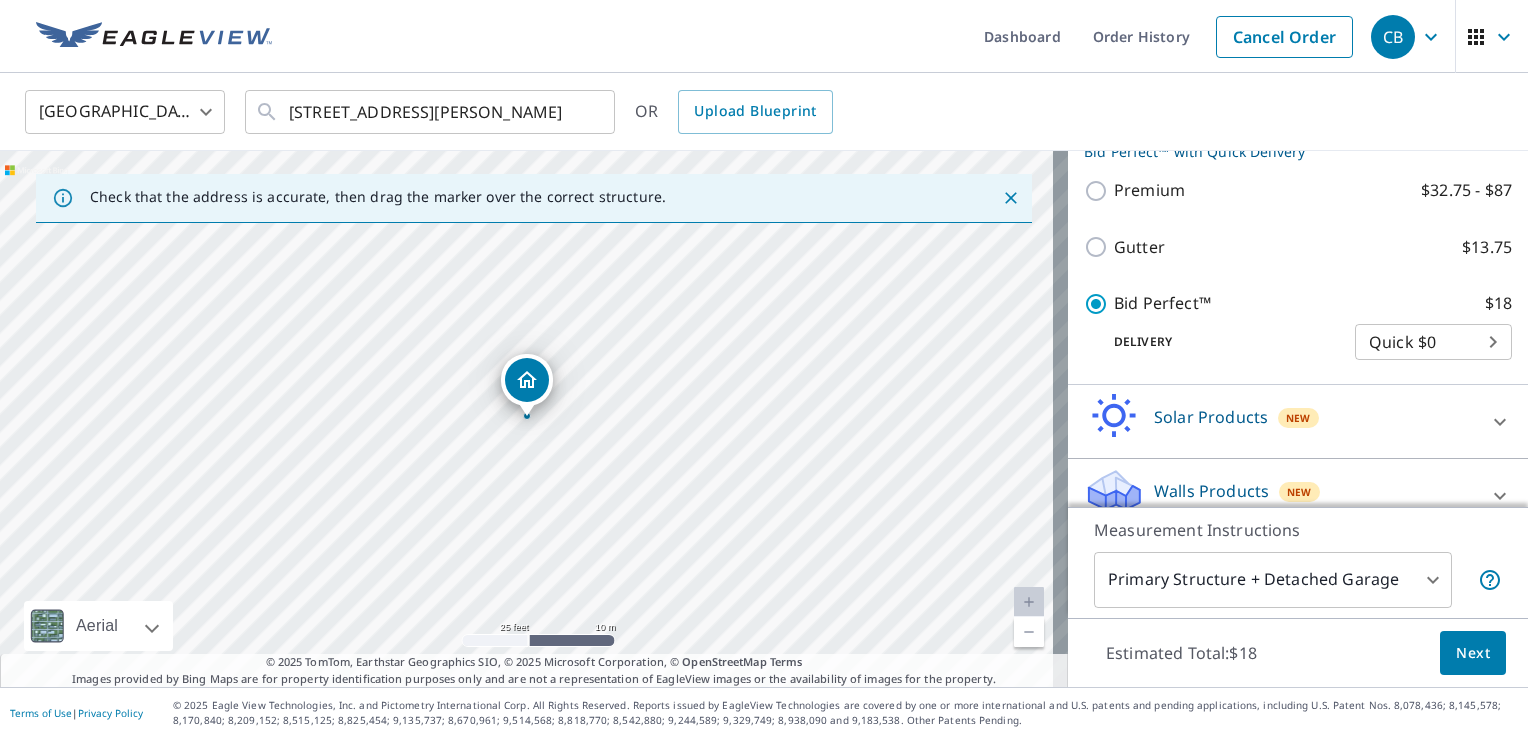 scroll, scrollTop: 380, scrollLeft: 0, axis: vertical 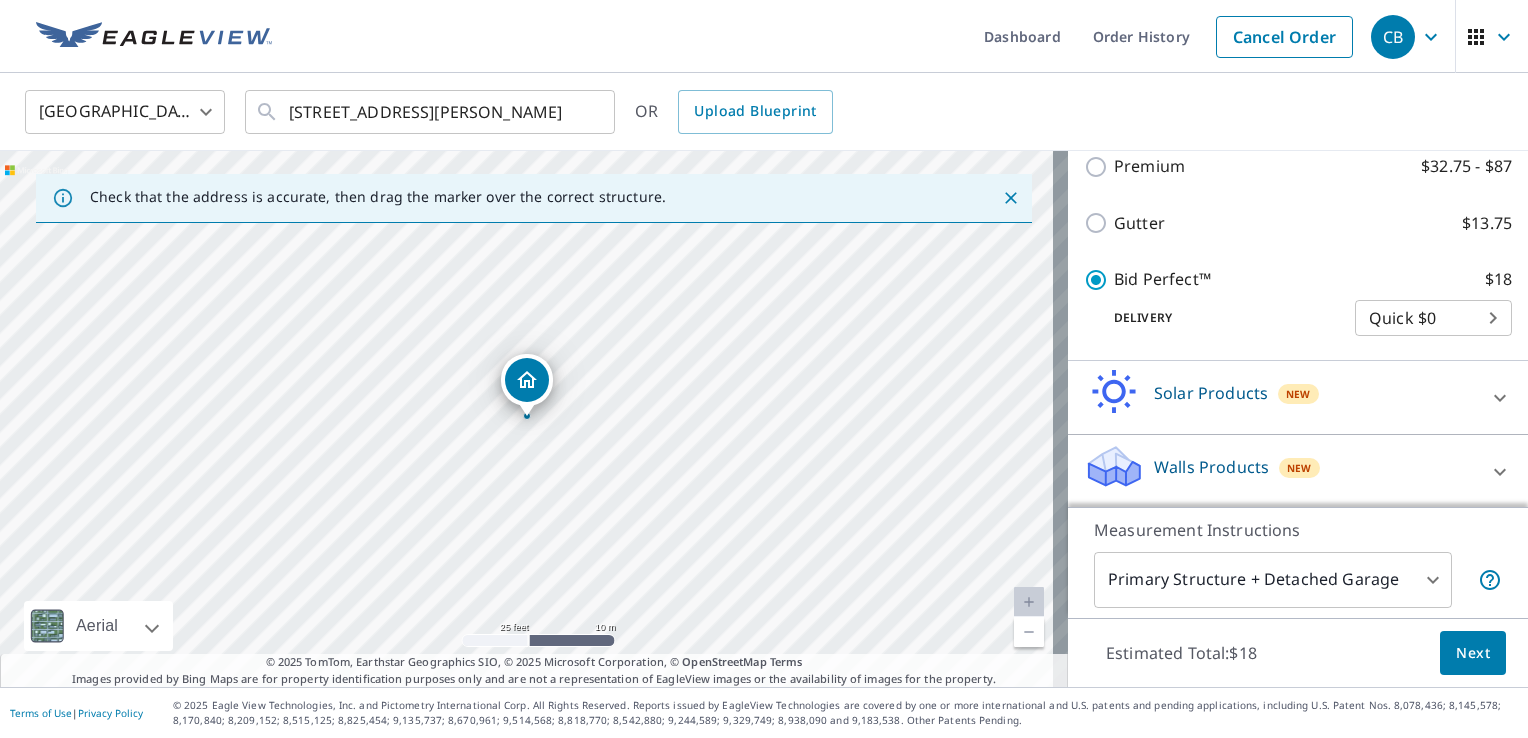 click on "Walls Products New" at bounding box center (1280, 471) 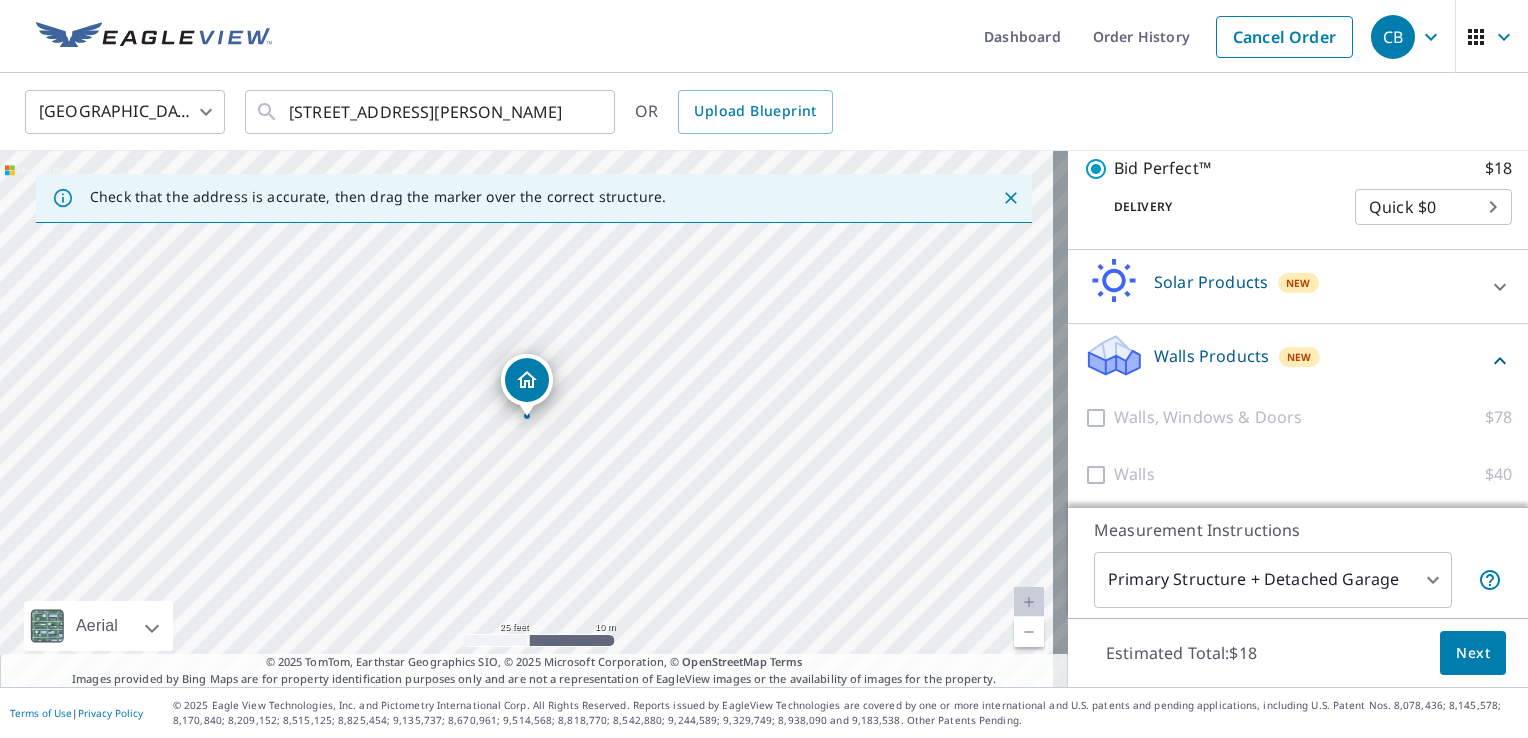 scroll, scrollTop: 492, scrollLeft: 0, axis: vertical 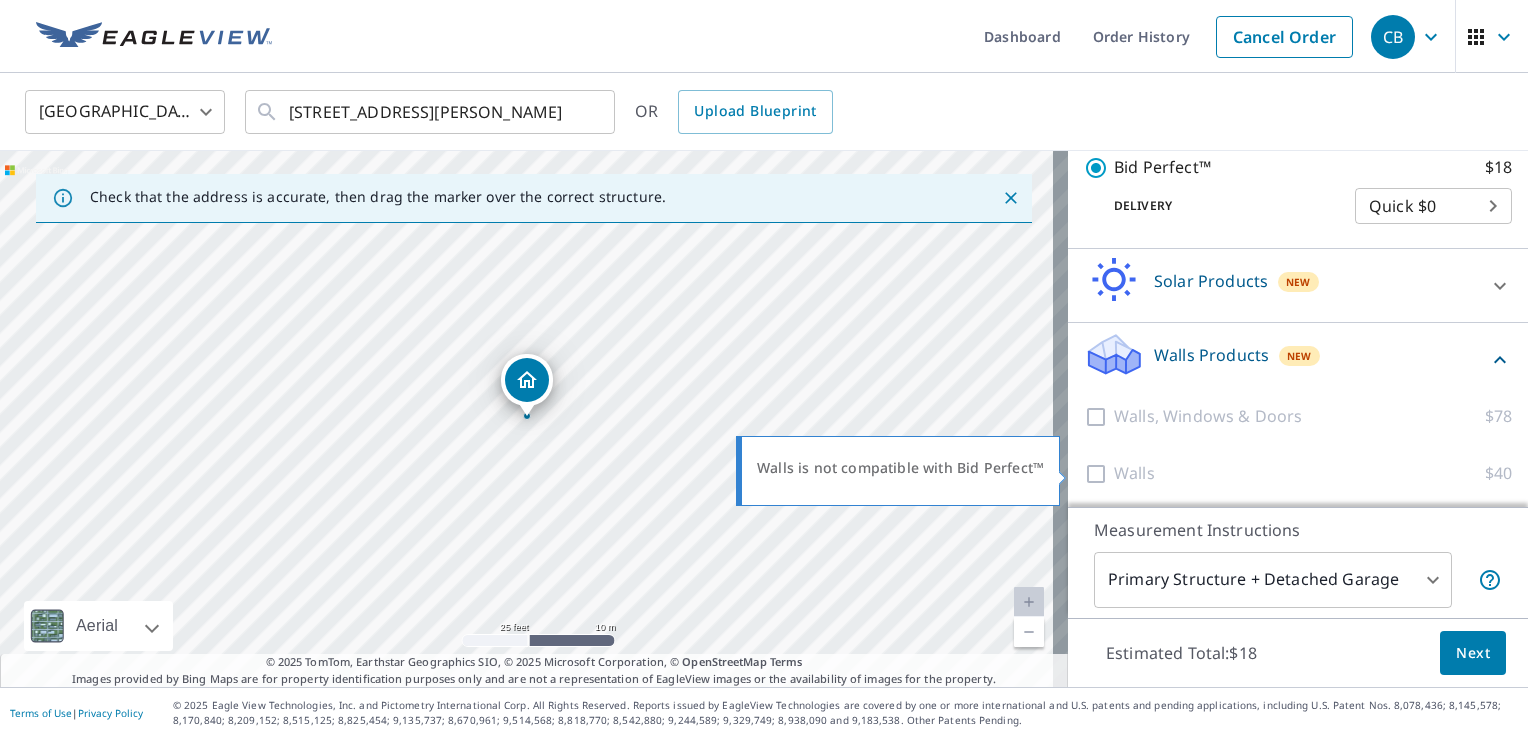 click at bounding box center (1099, 473) 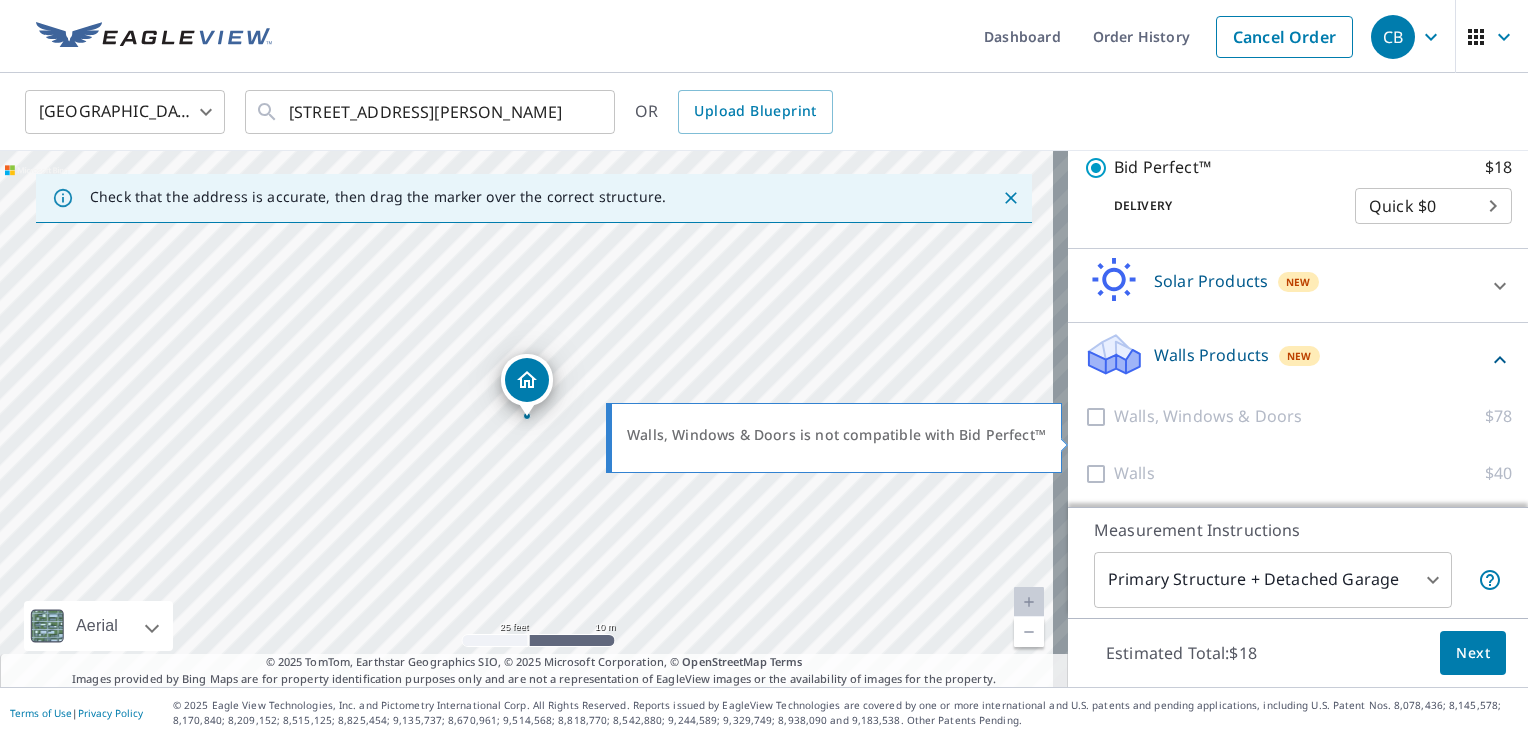 scroll, scrollTop: 392, scrollLeft: 0, axis: vertical 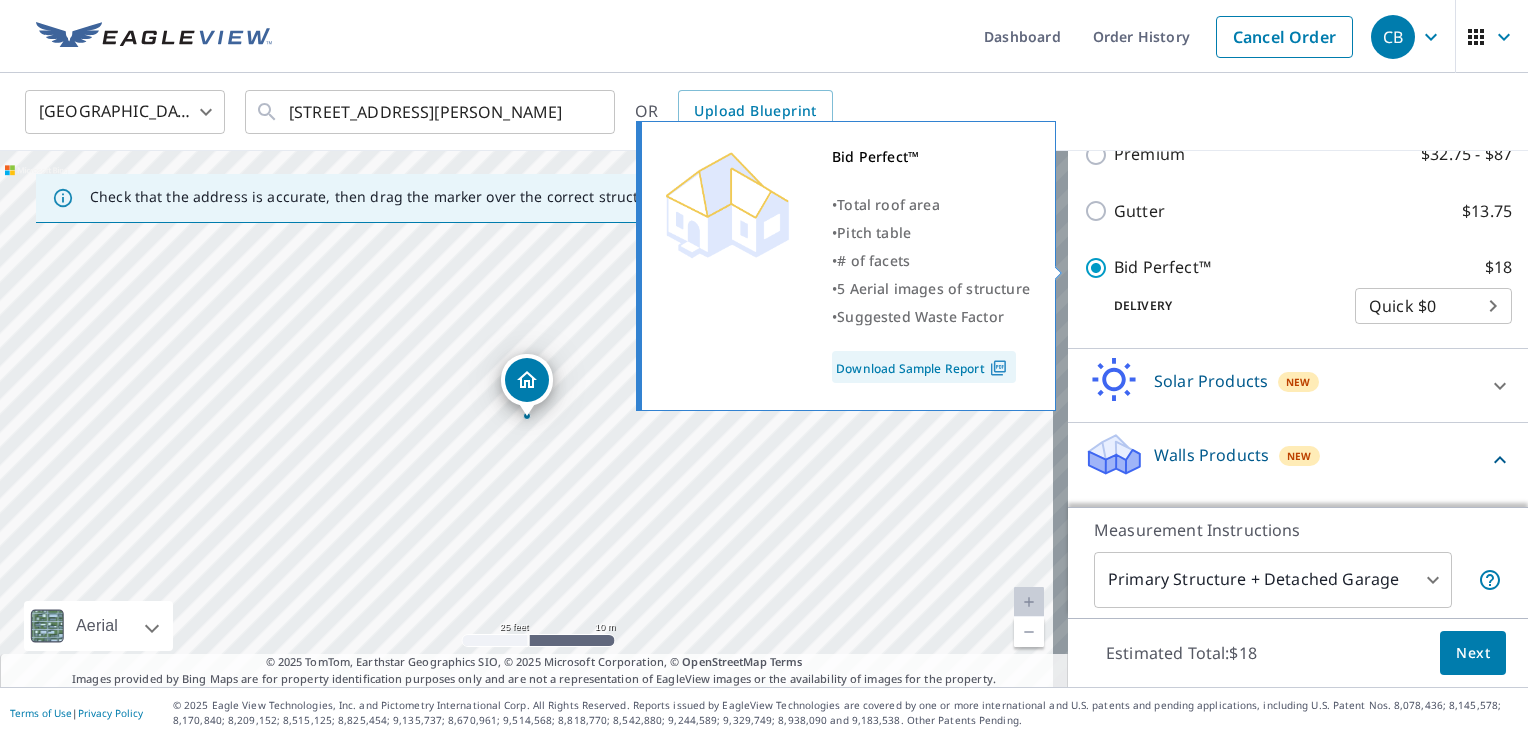 click on "Bid Perfect™ $18" at bounding box center [1099, 268] 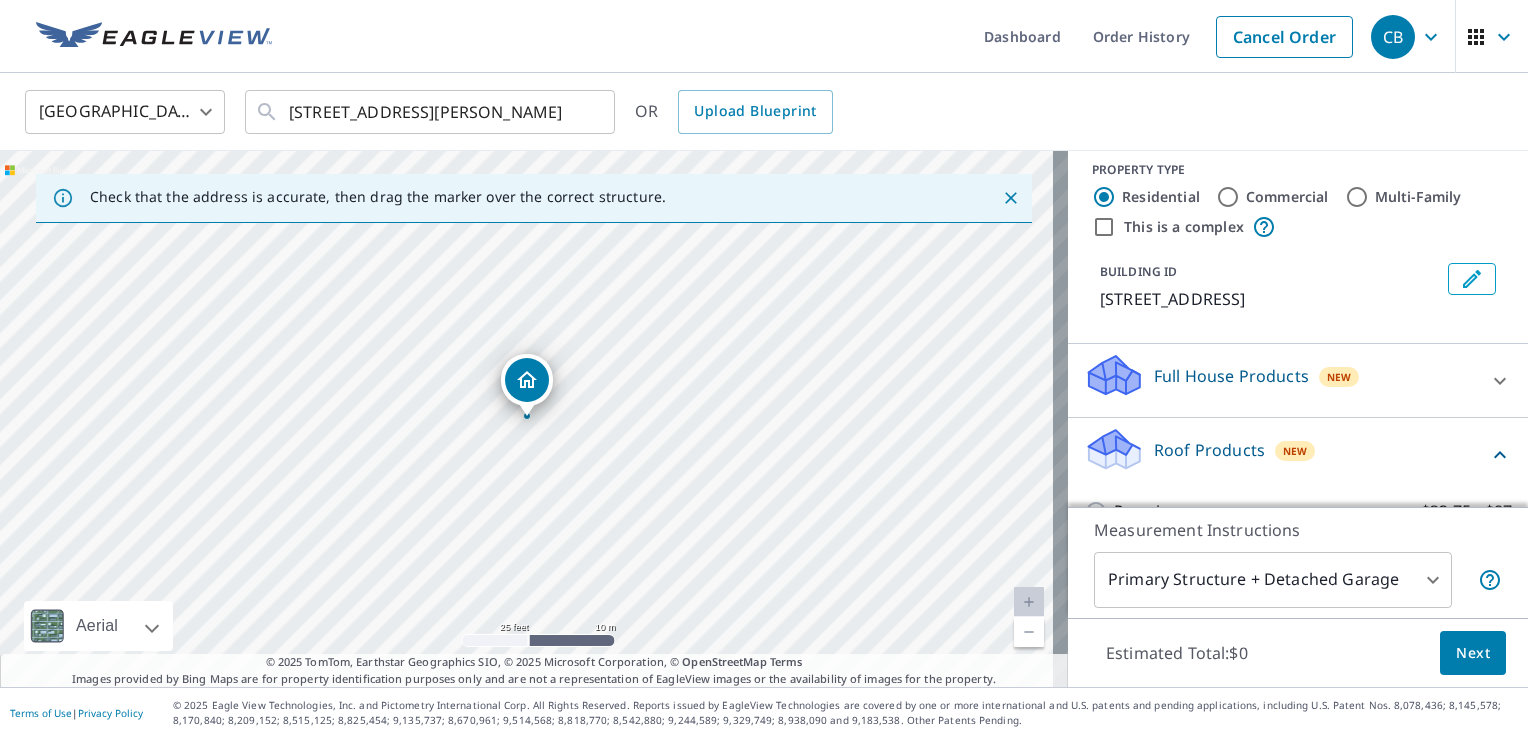 scroll, scrollTop: 0, scrollLeft: 0, axis: both 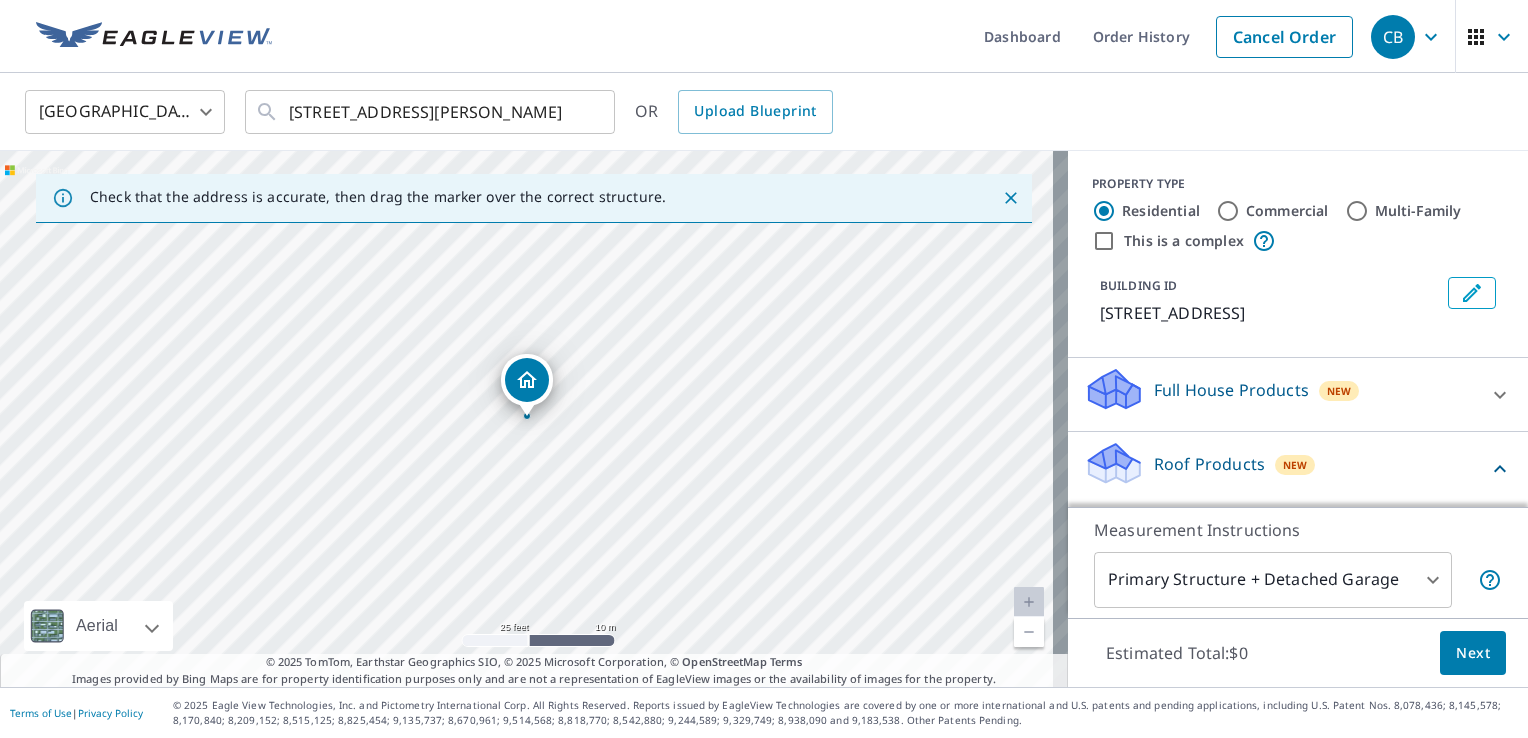 click on "Full House Products" at bounding box center (1231, 390) 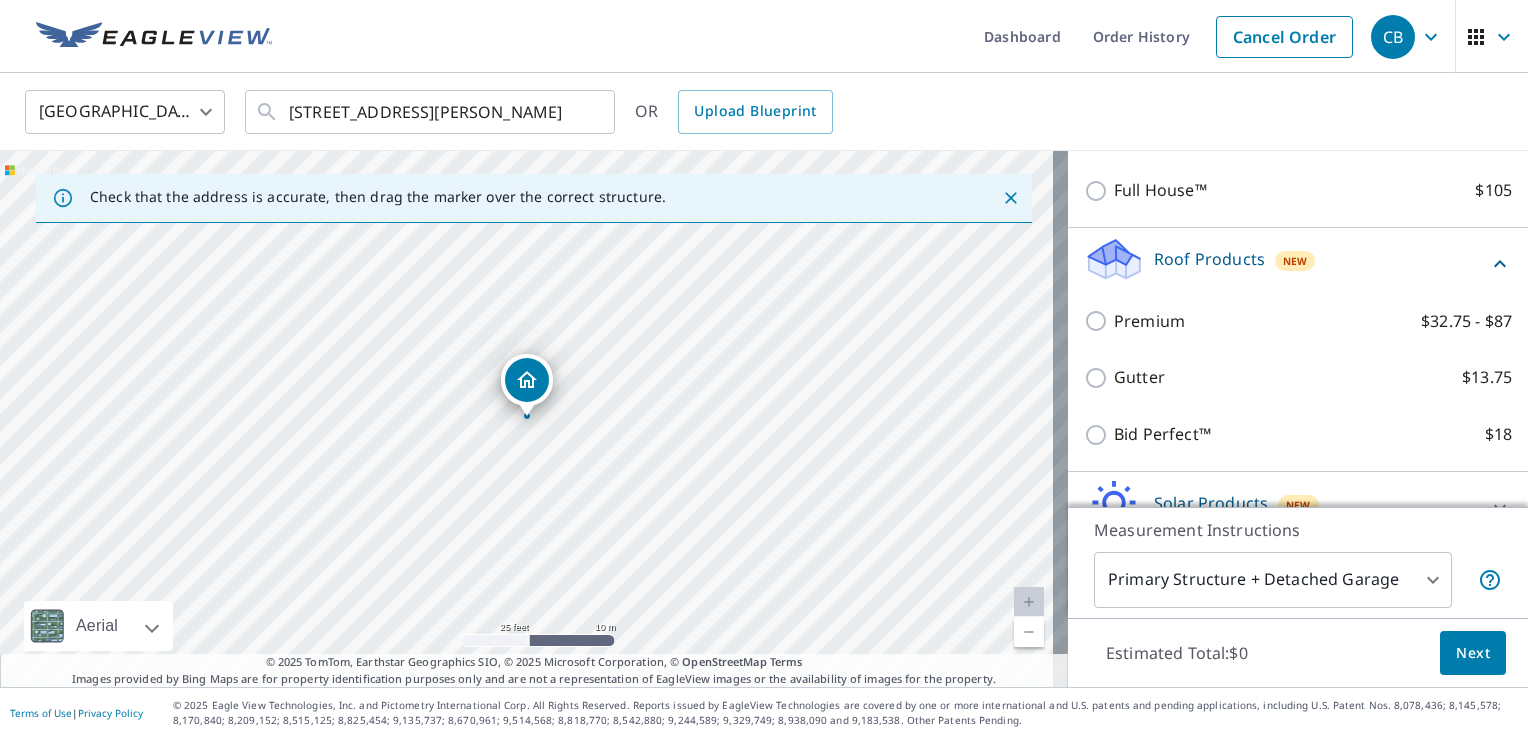 scroll, scrollTop: 400, scrollLeft: 0, axis: vertical 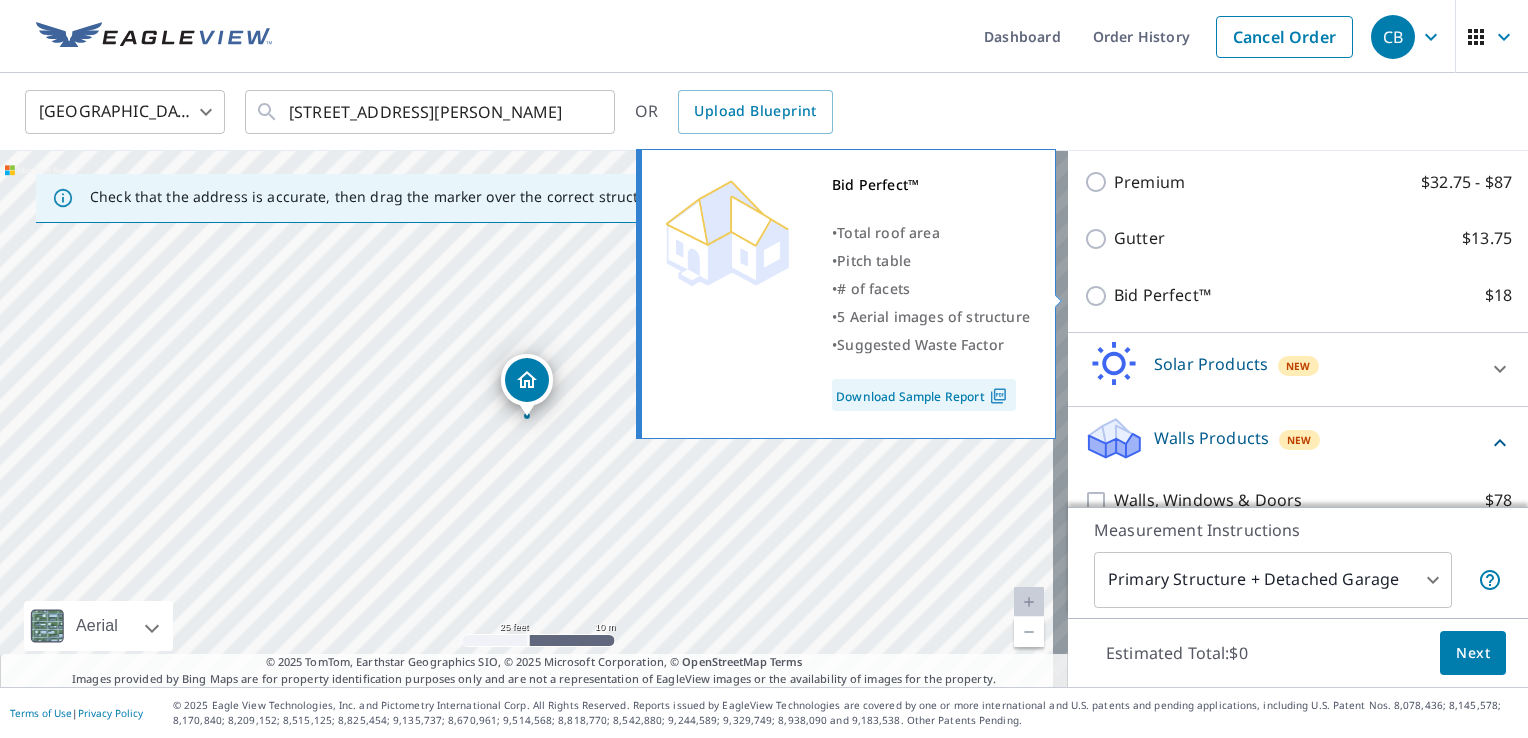 click on "Bid Perfect™ $18" at bounding box center (1099, 296) 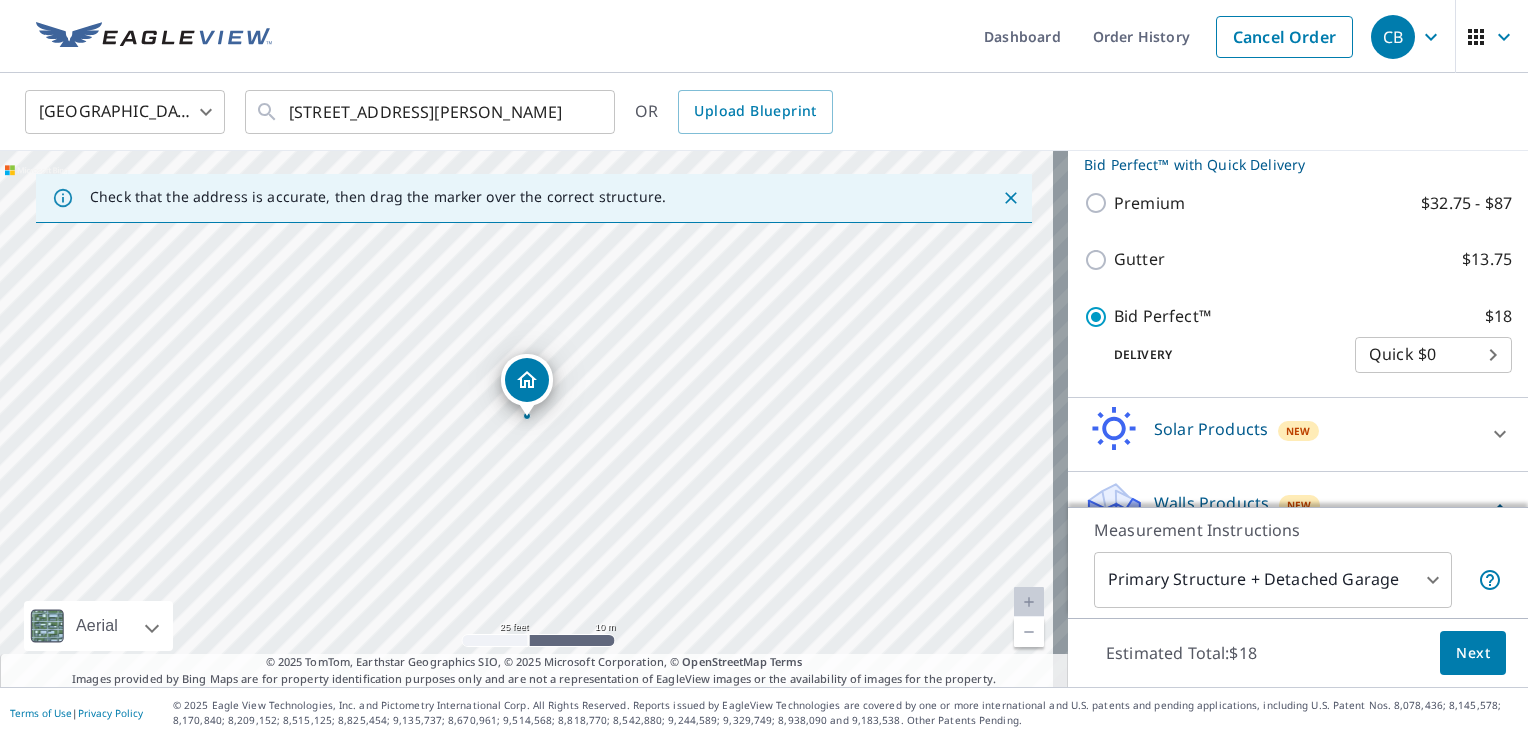 scroll, scrollTop: 549, scrollLeft: 0, axis: vertical 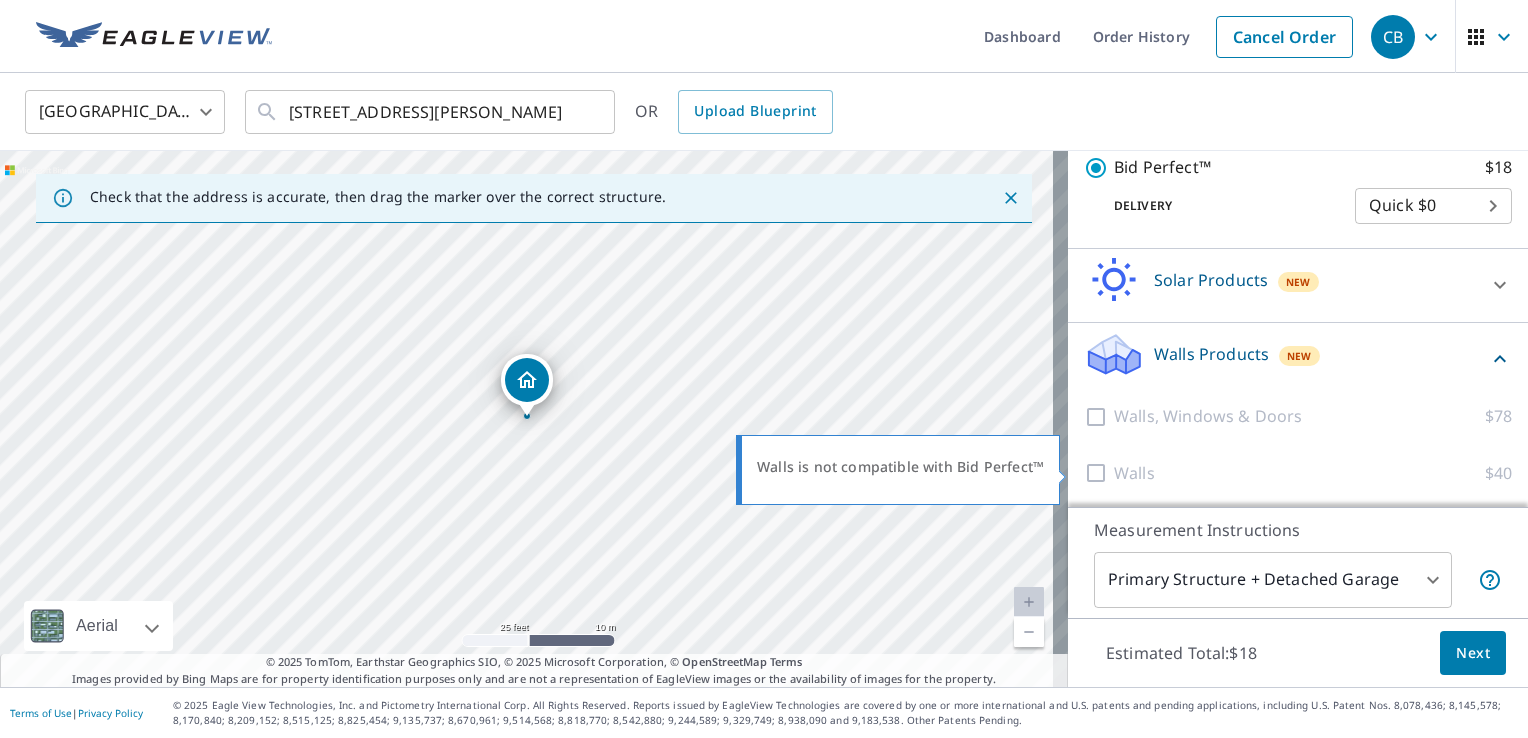 click at bounding box center [1099, 473] 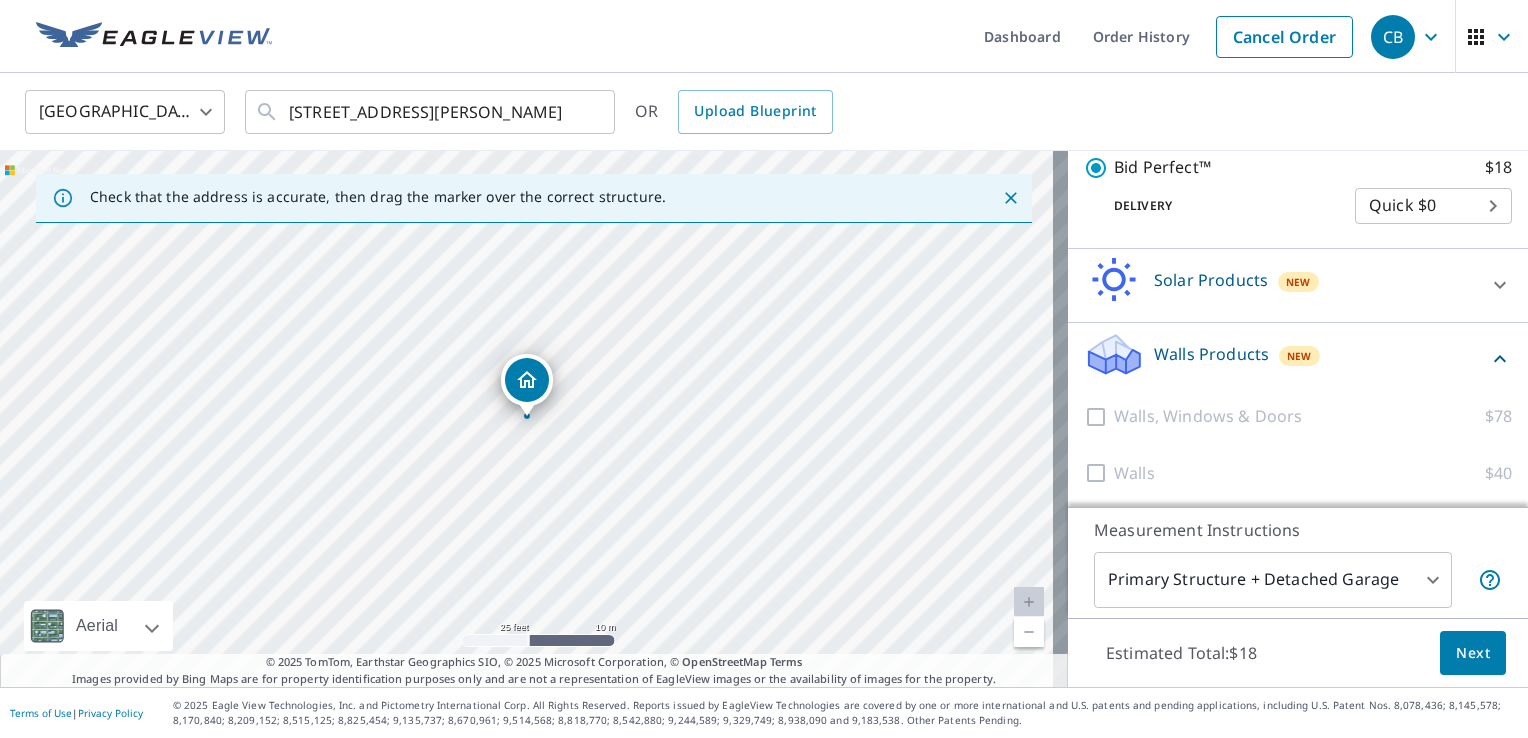 click on "New" at bounding box center [1299, 356] 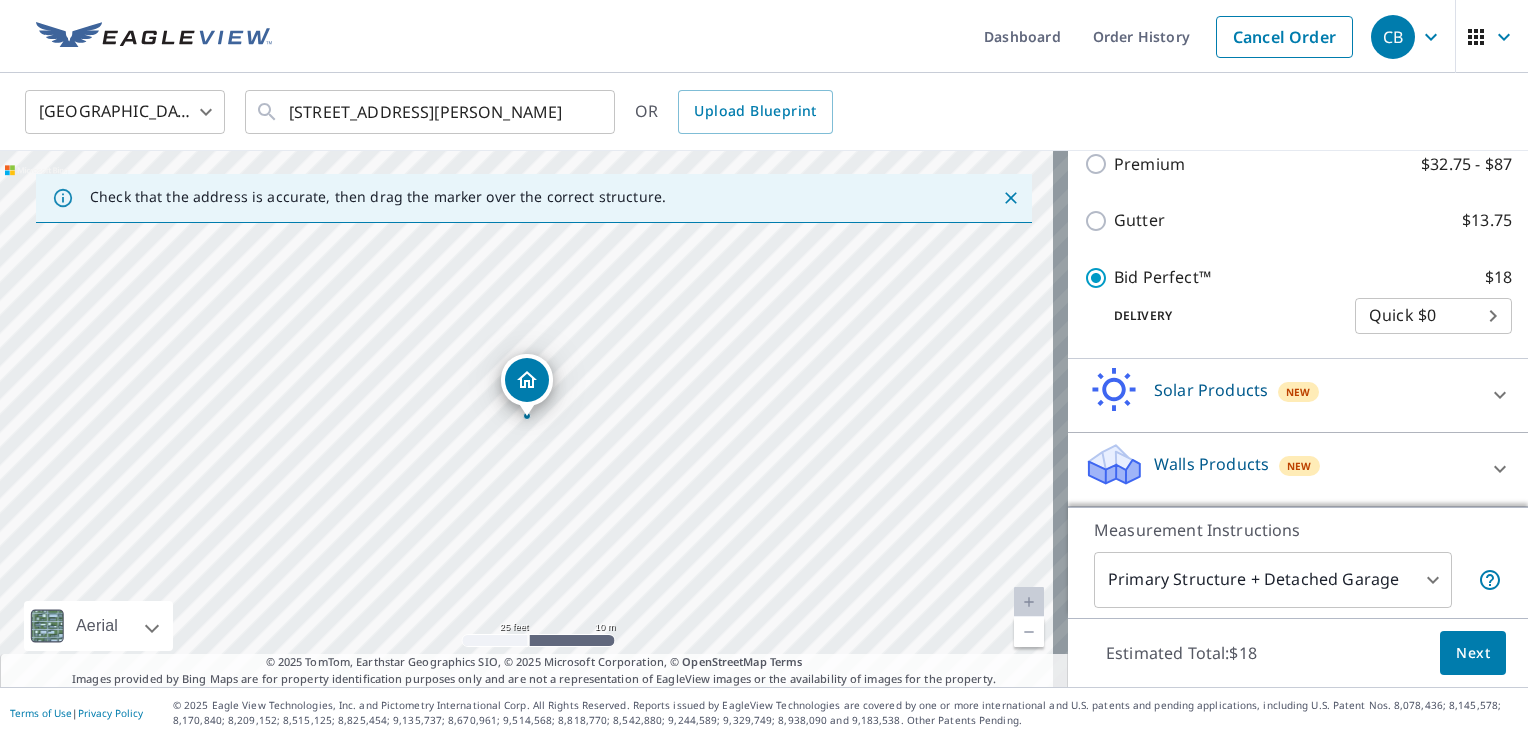 scroll, scrollTop: 436, scrollLeft: 0, axis: vertical 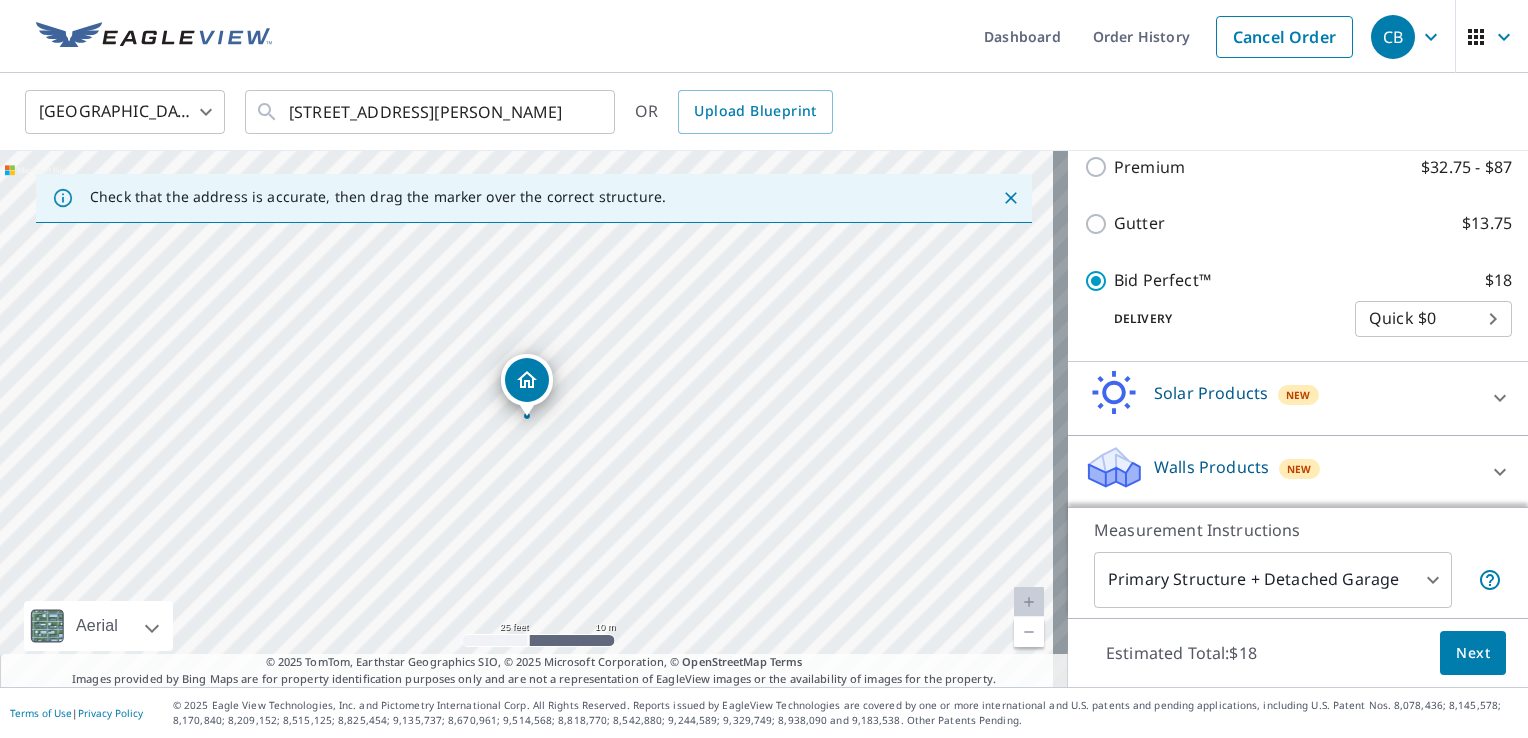 click on "Solar Products" at bounding box center (1211, 393) 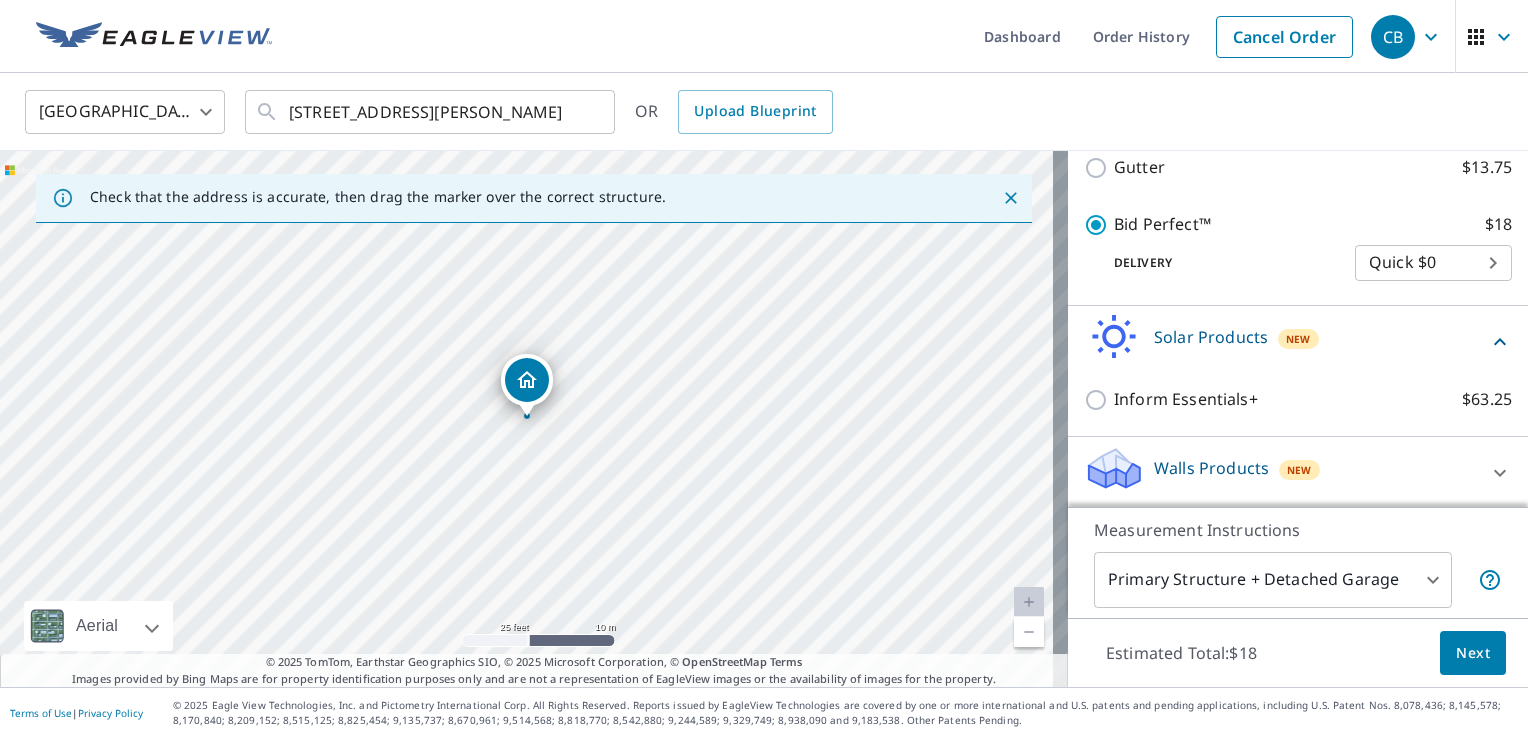 click on "Solar Products" at bounding box center (1211, 337) 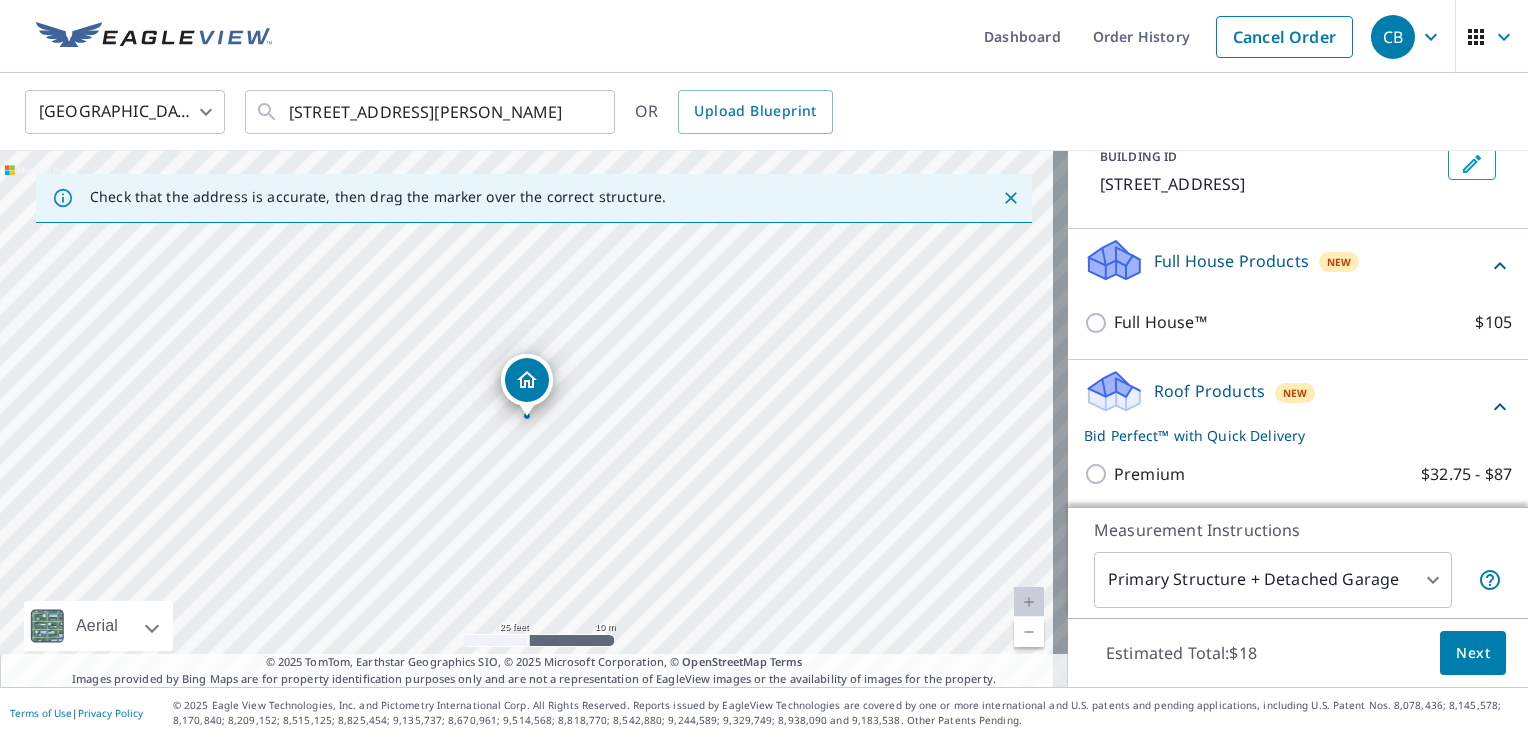scroll, scrollTop: 36, scrollLeft: 0, axis: vertical 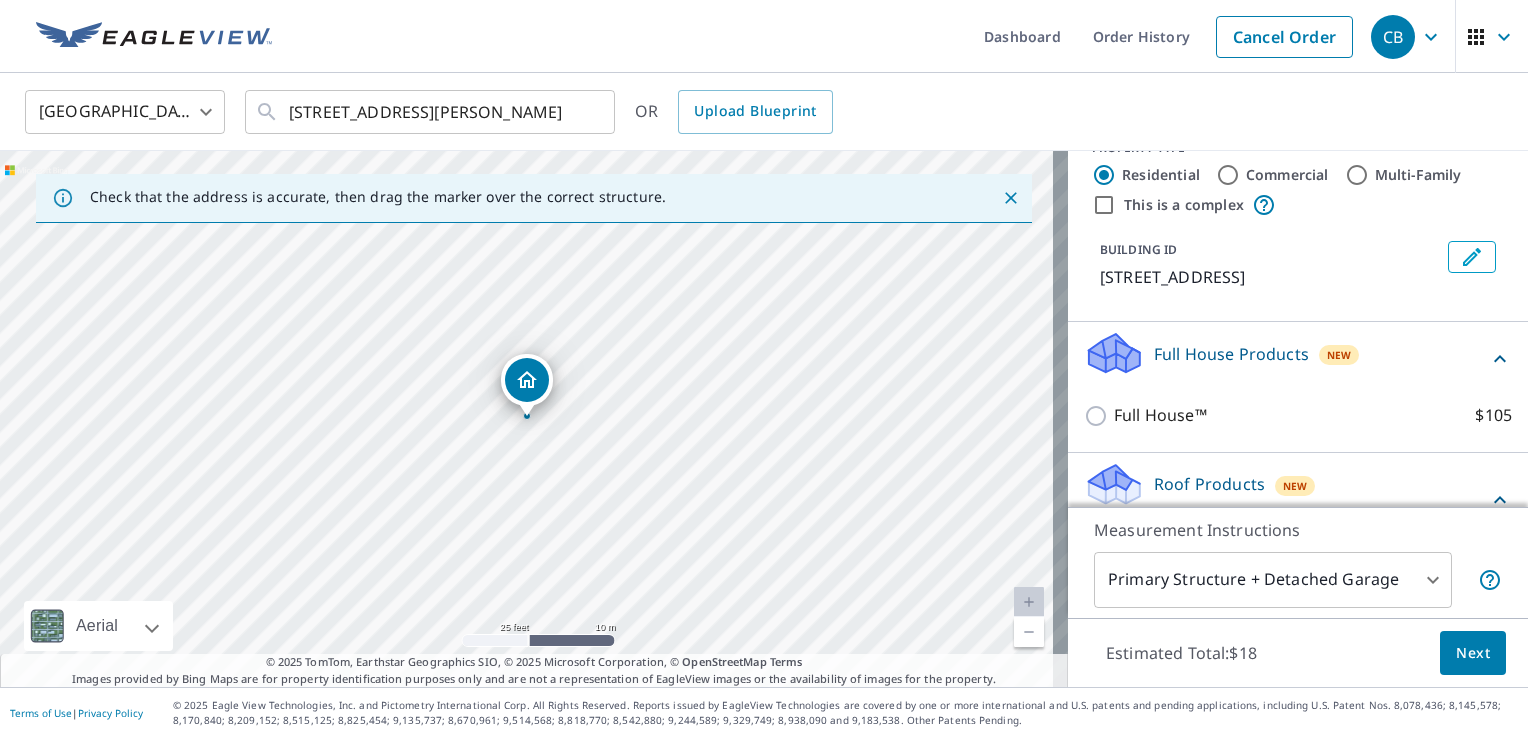 click on "Full House Products" at bounding box center (1231, 354) 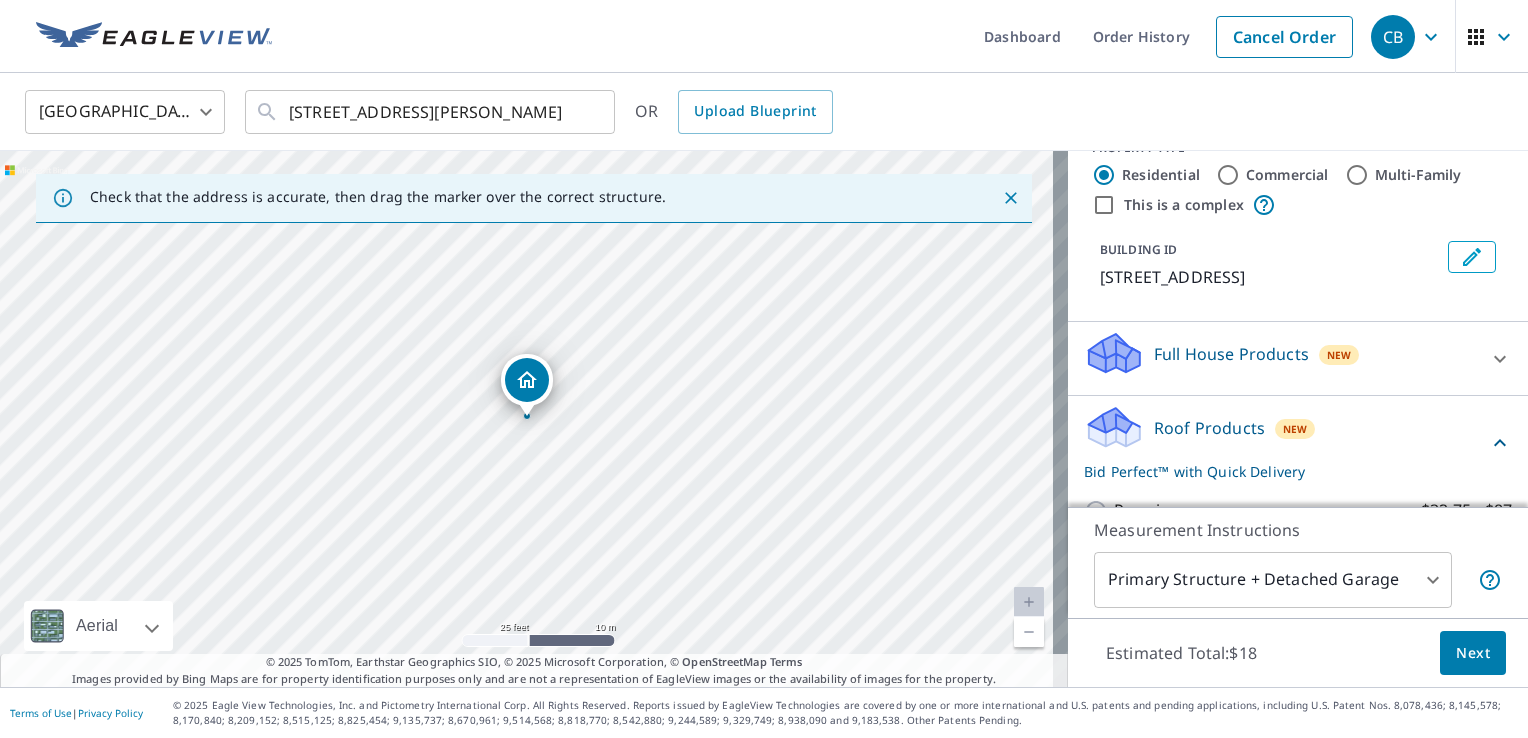 click on "Full House Products" at bounding box center [1231, 354] 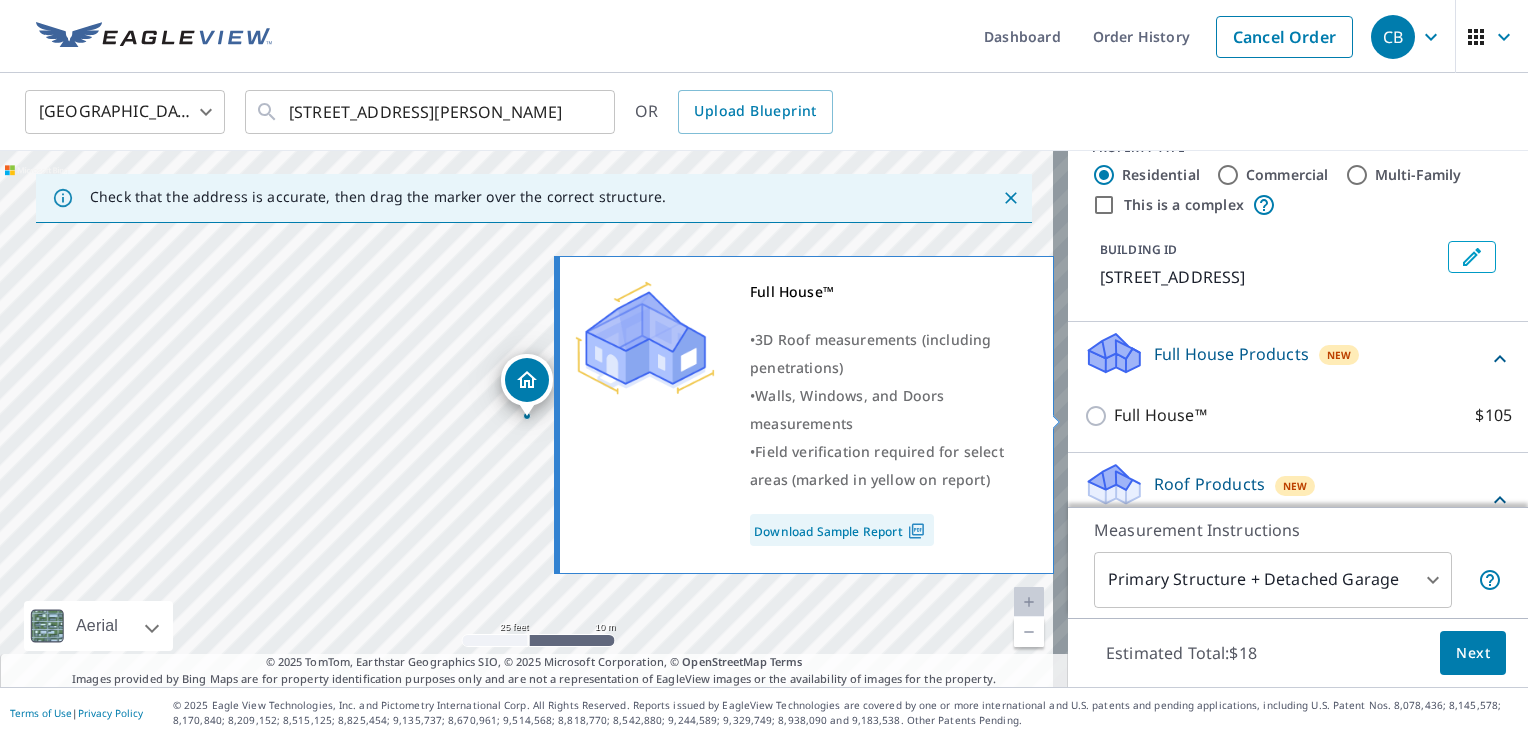 click on "Full House™ $105" at bounding box center (1099, 416) 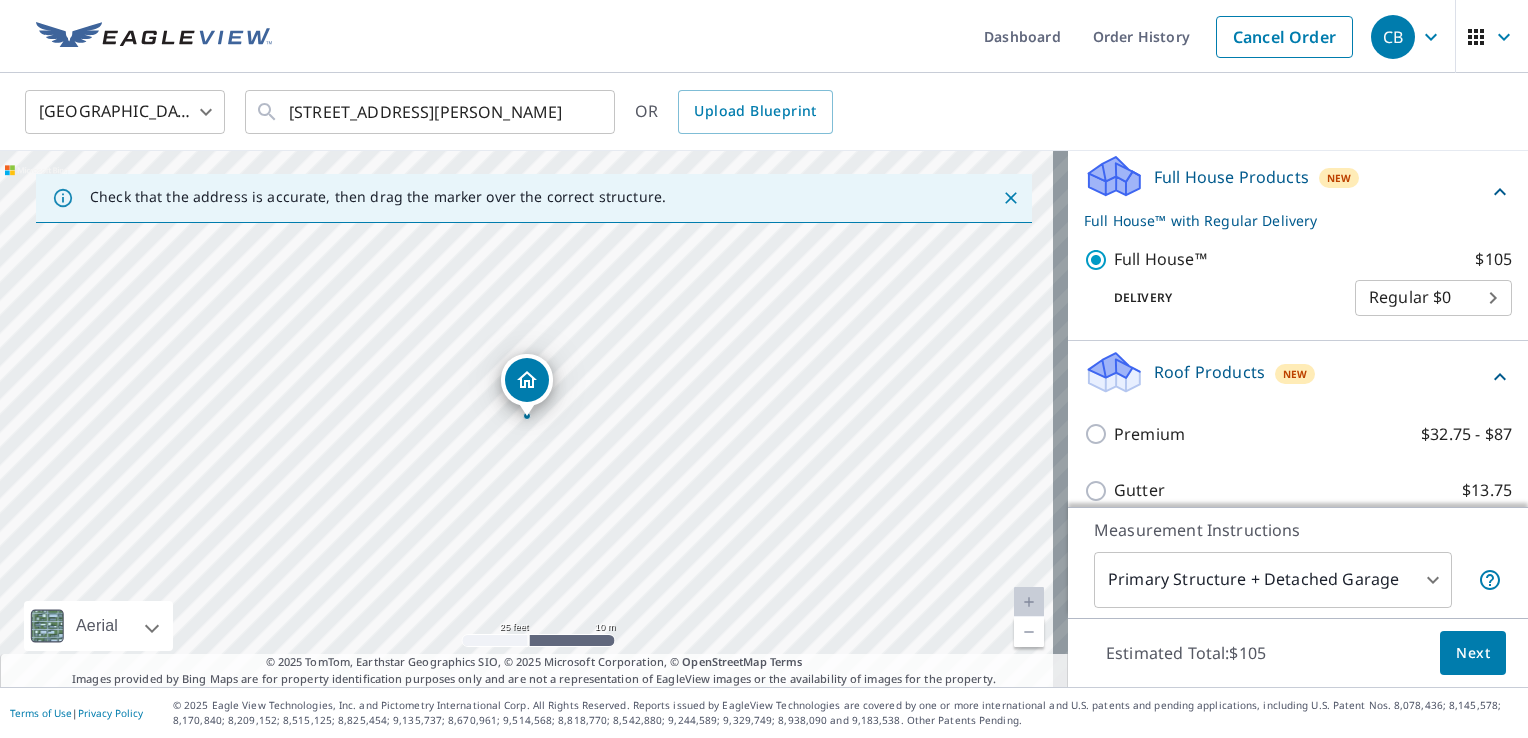 scroll, scrollTop: 236, scrollLeft: 0, axis: vertical 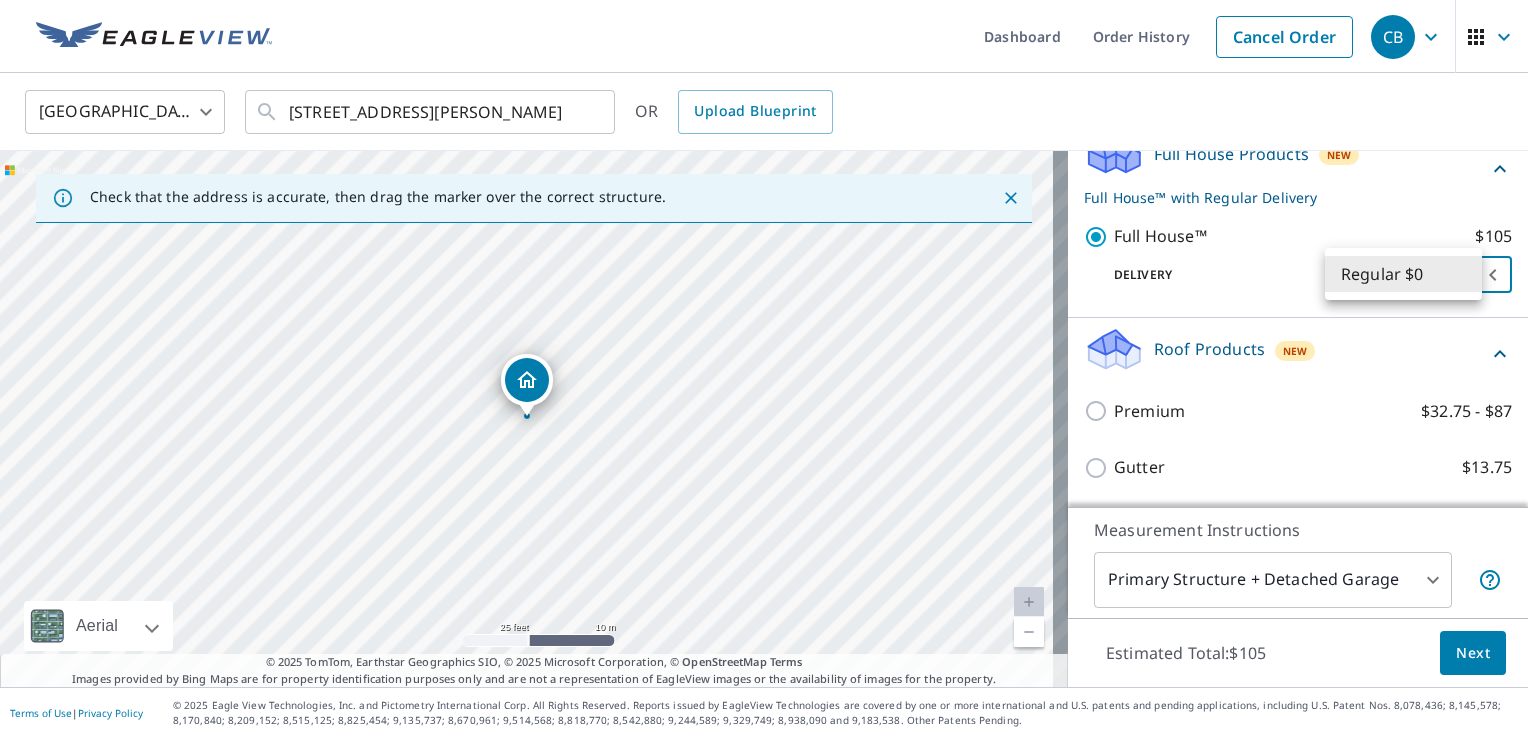 click on "CB CB
Dashboard Order History Cancel Order CB [GEOGRAPHIC_DATA] US ​ [STREET_ADDRESS][PERSON_NAME] ​ OR Upload Blueprint Check that the address is accurate, then drag the marker over the correct structure. [STREET_ADDRESS] Aerial Road A standard road map Aerial A detailed look from above Labels Labels 25 feet 10 m © 2025 TomTom, © Vexcel Imaging, © 2025 Microsoft Corporation,  © OpenStreetMap Terms © 2025 TomTom, Earthstar Geographics SIO, © 2025 Microsoft Corporation, ©   OpenStreetMap   Terms Images provided by Bing Maps are for property identification purposes only and are not a representation of EagleView images or the availability of images for the property. PROPERTY TYPE Residential Commercial Multi-Family This is a complex BUILDING ID [STREET_ADDRESS] Full House Products New Full House™ with Regular Delivery Full House™ $105 Delivery Regular $0 8 ​ Roof Products New Premium $32.75 - $87 Gutter $13.75 Bid Perfect™ $18 New New" at bounding box center [764, 369] 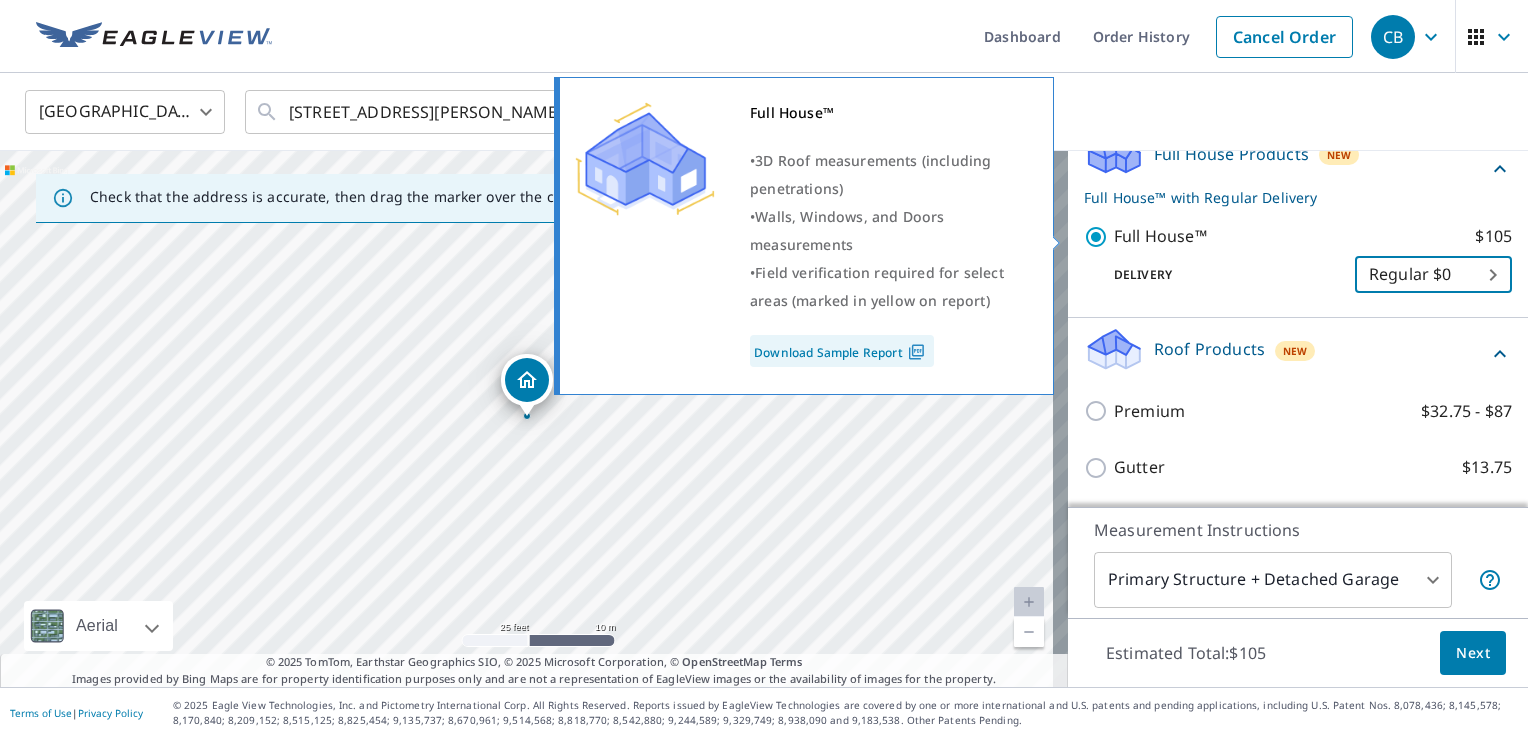 click on "Full House™ $105" at bounding box center (1099, 237) 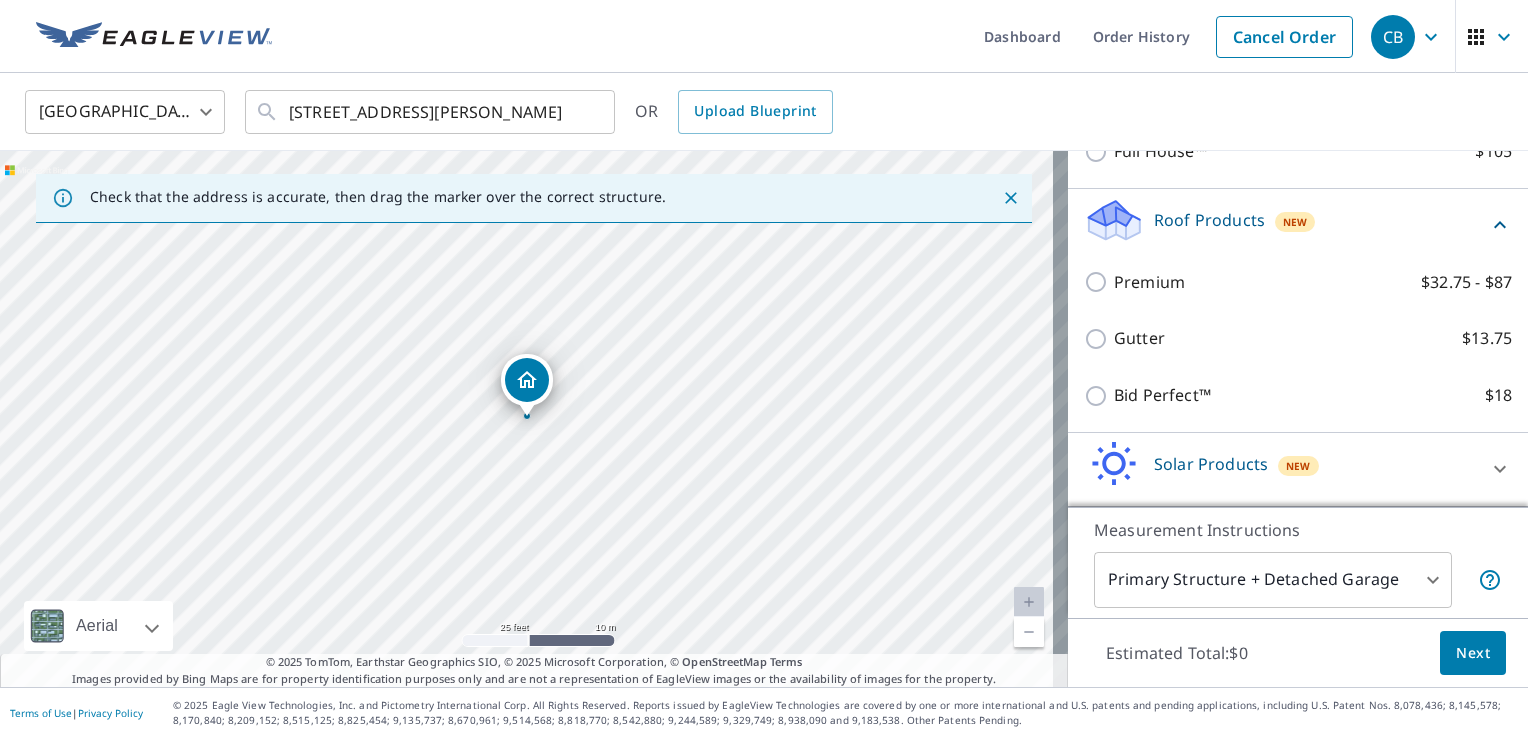 scroll, scrollTop: 336, scrollLeft: 0, axis: vertical 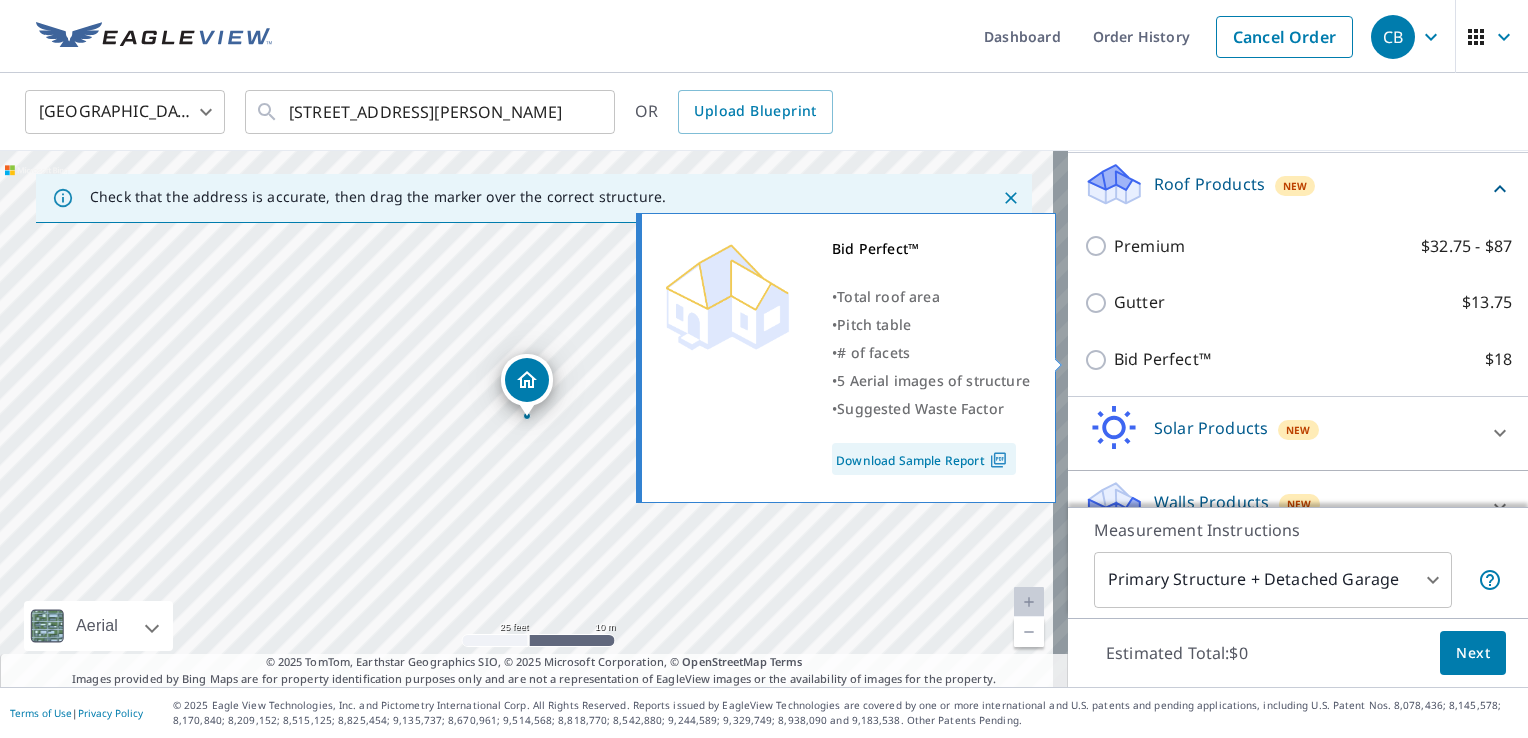 click on "Bid Perfect™ $18" at bounding box center [1099, 360] 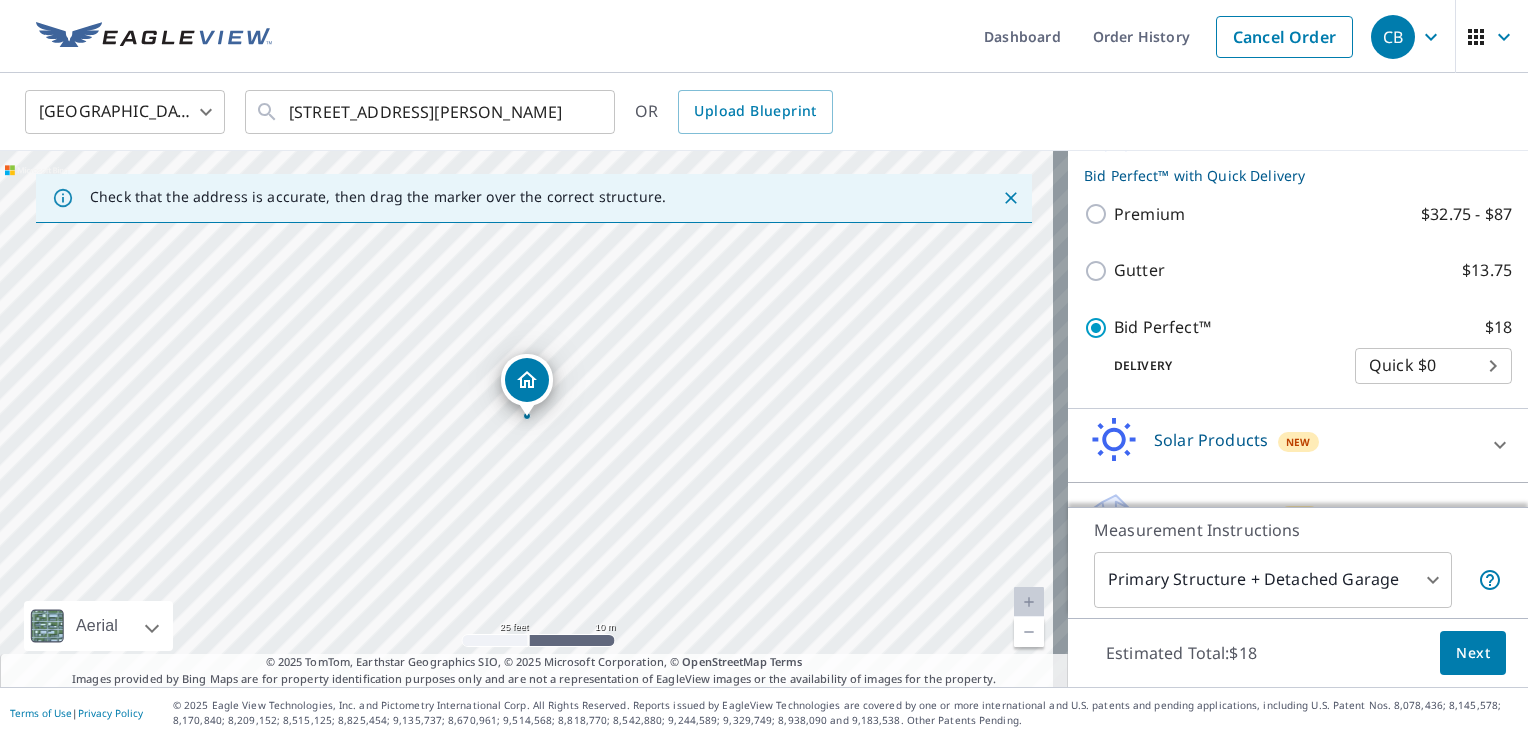 scroll, scrollTop: 436, scrollLeft: 0, axis: vertical 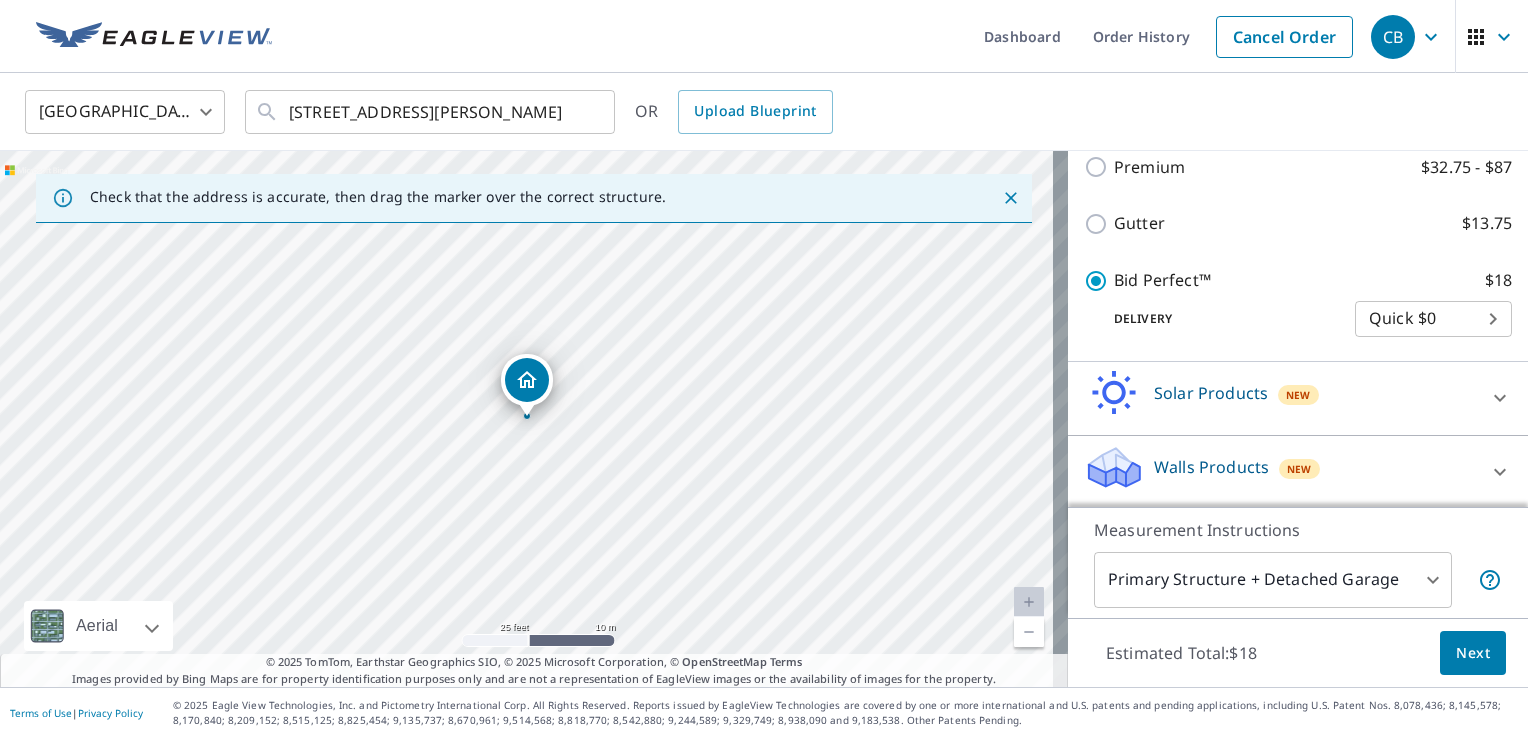 click on "Walls Products" at bounding box center [1211, 467] 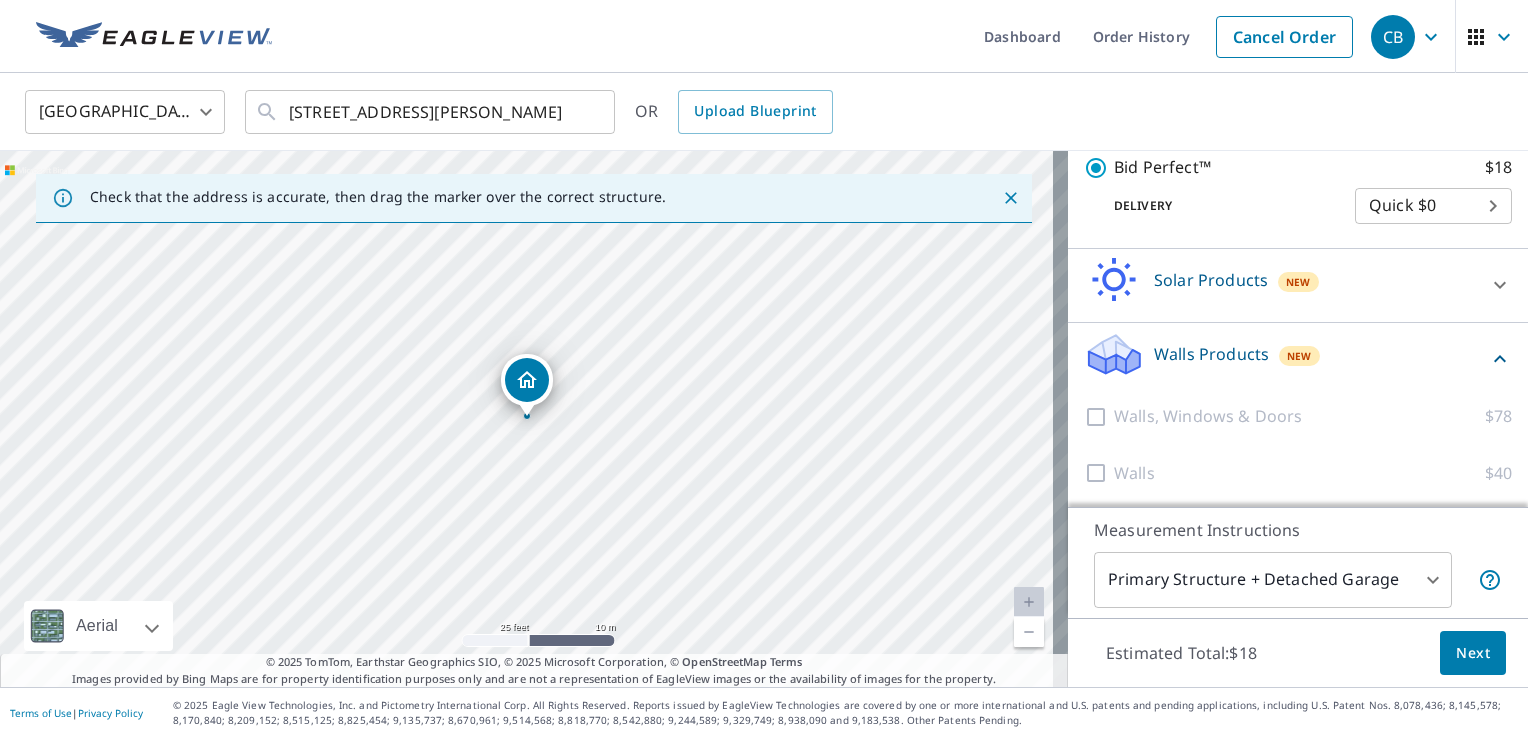 scroll, scrollTop: 249, scrollLeft: 0, axis: vertical 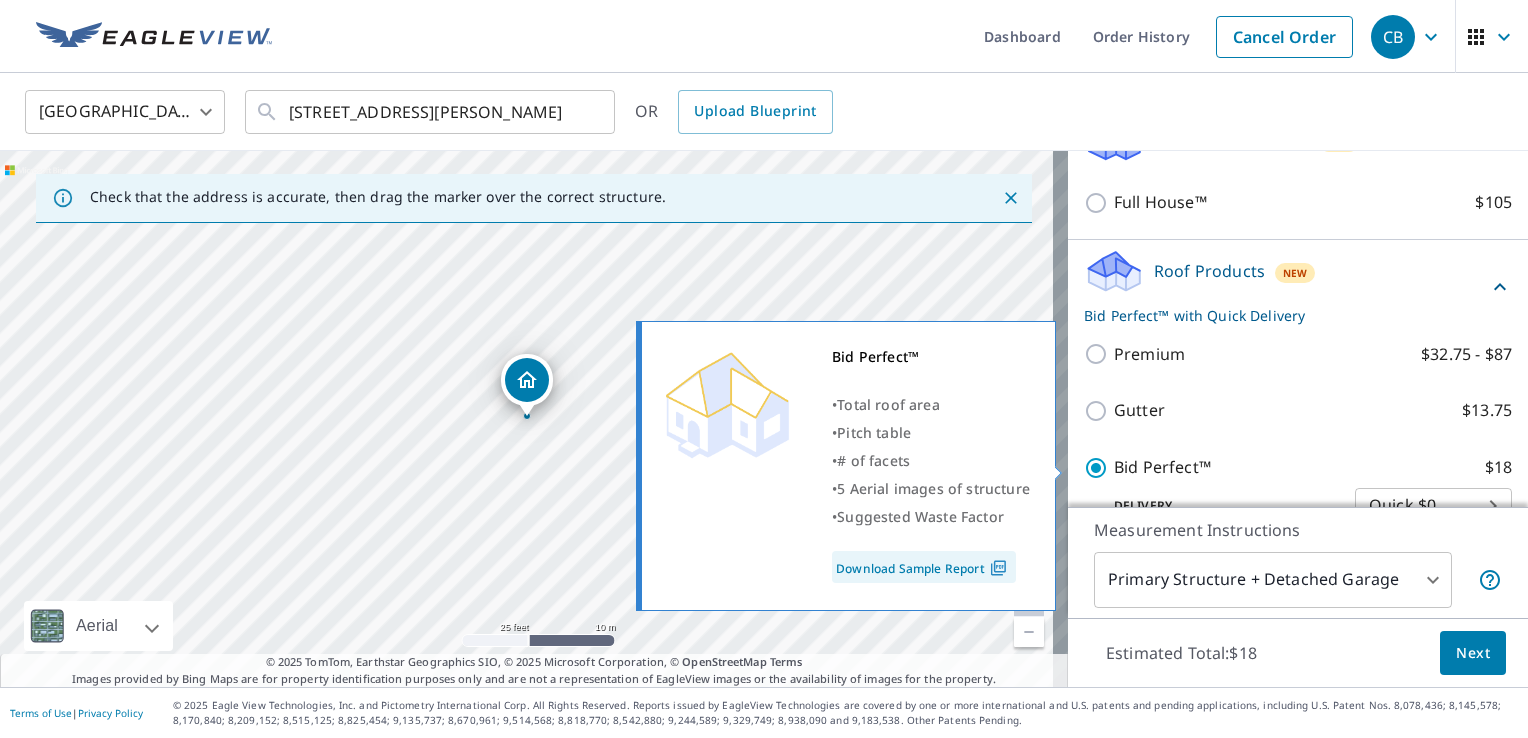 click on "Bid Perfect™ $18" at bounding box center (1099, 468) 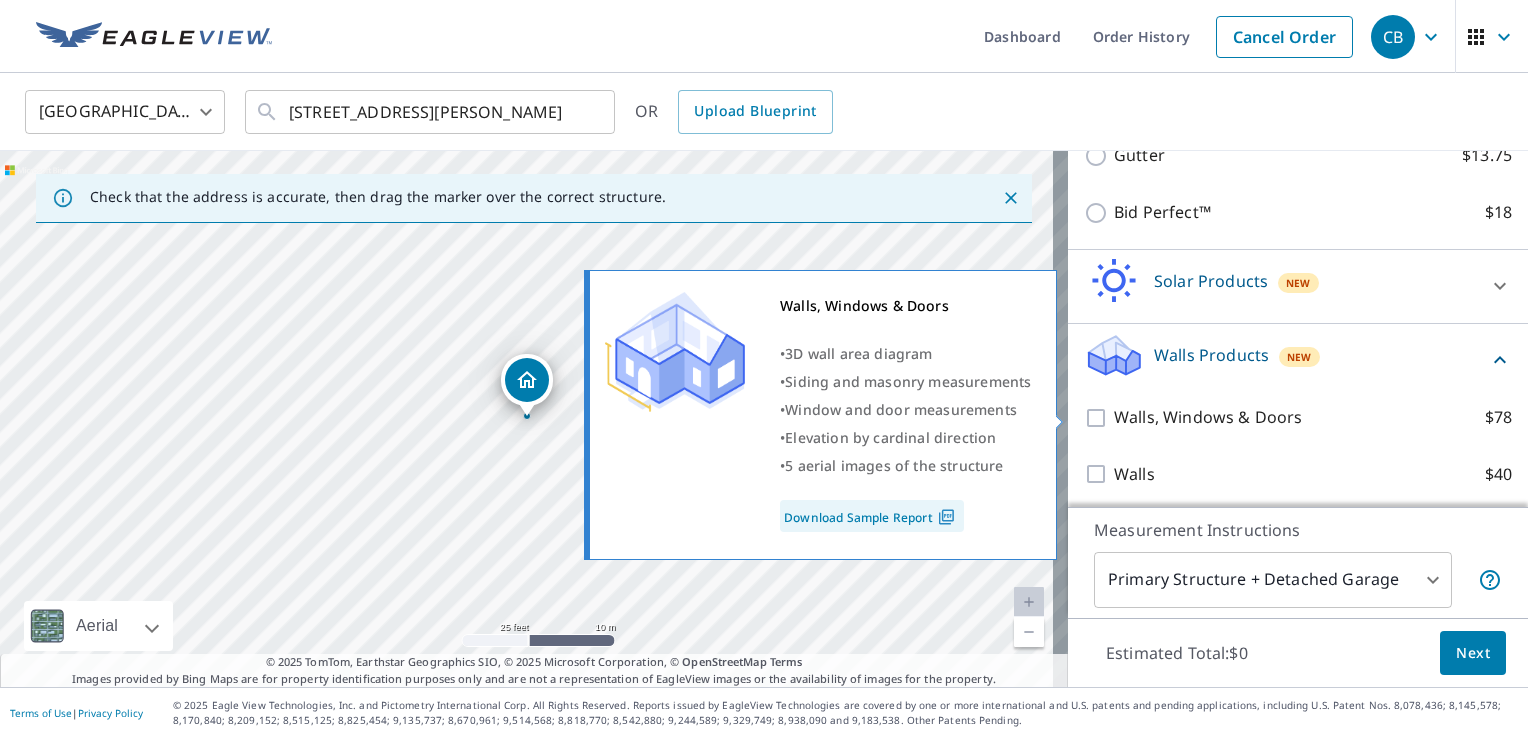 scroll, scrollTop: 484, scrollLeft: 0, axis: vertical 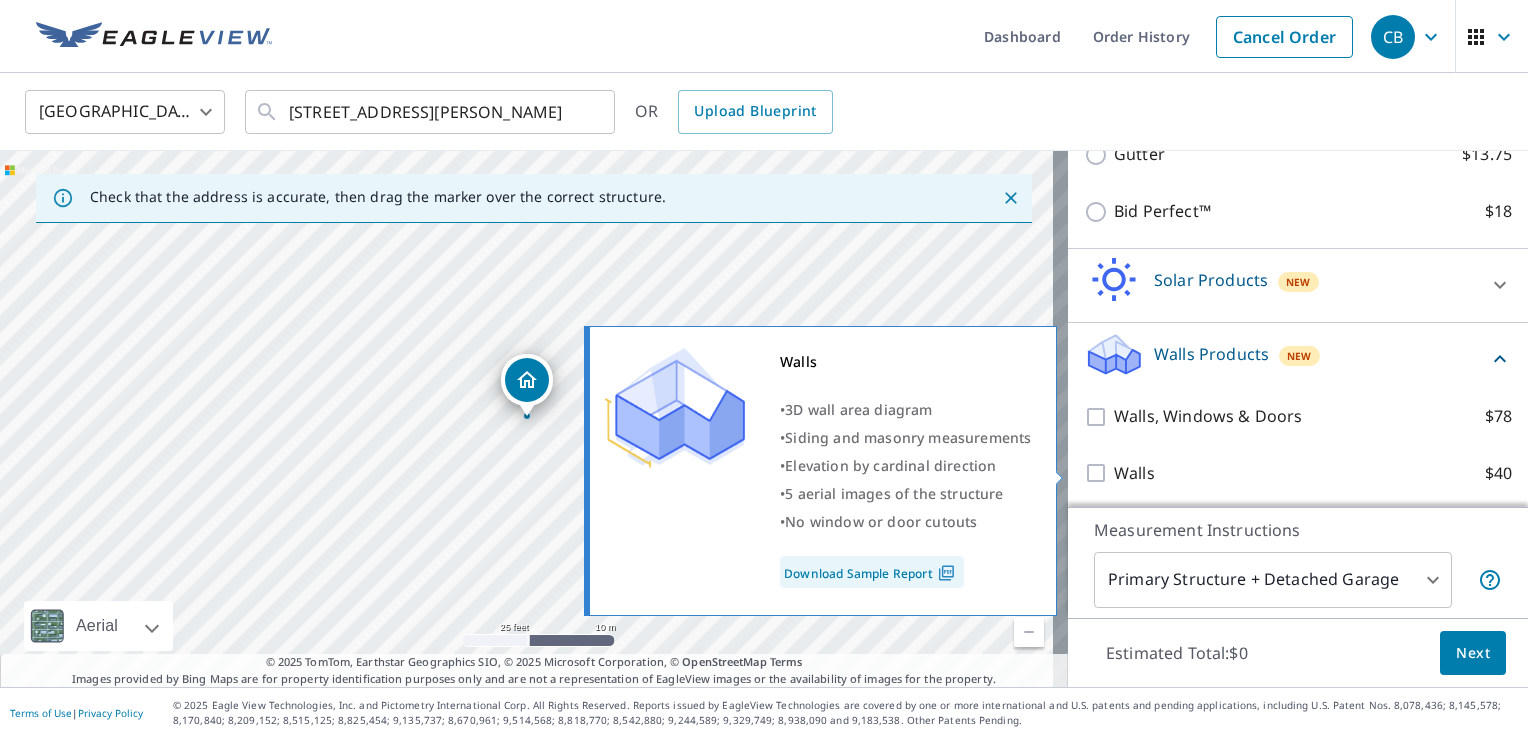 click on "Walls $40" at bounding box center [1099, 473] 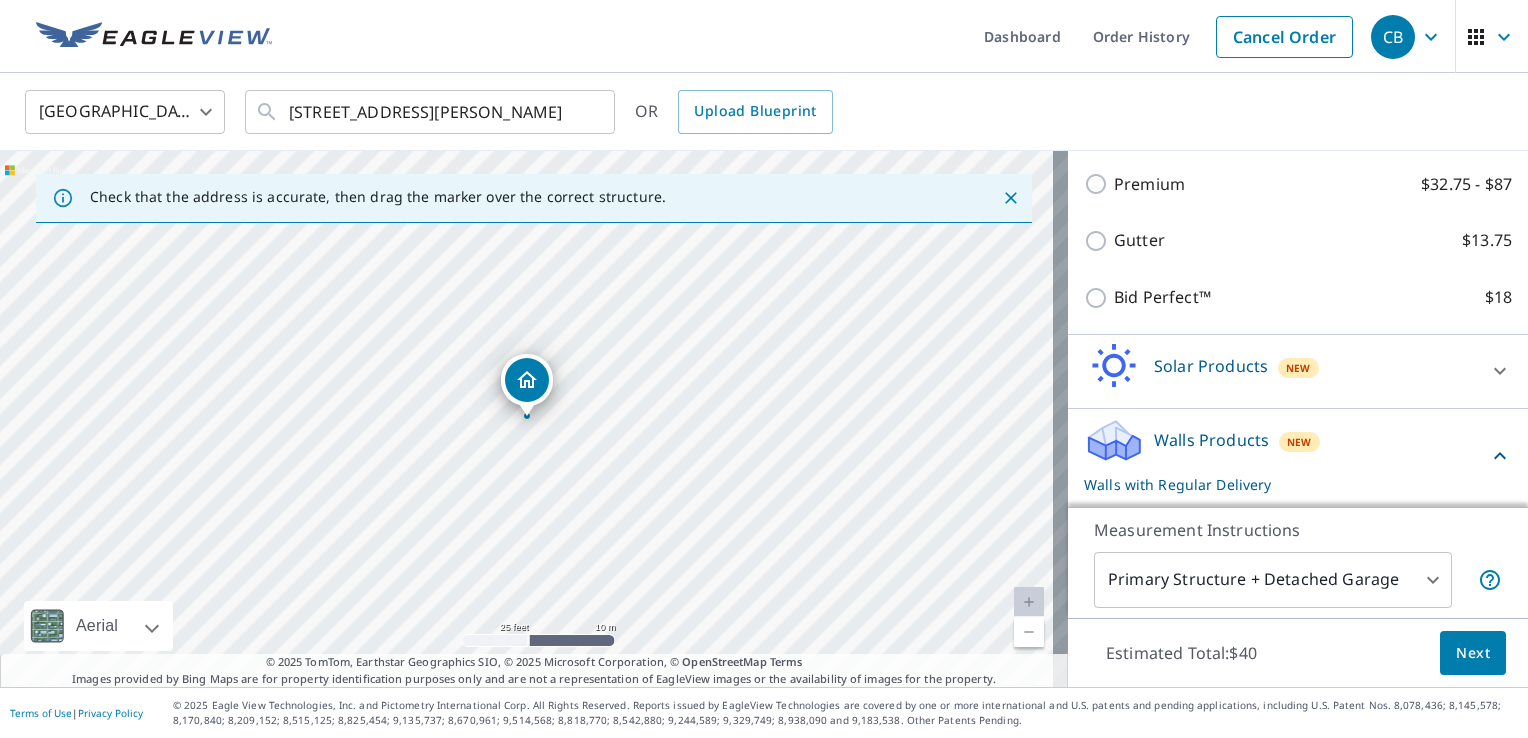 scroll, scrollTop: 349, scrollLeft: 0, axis: vertical 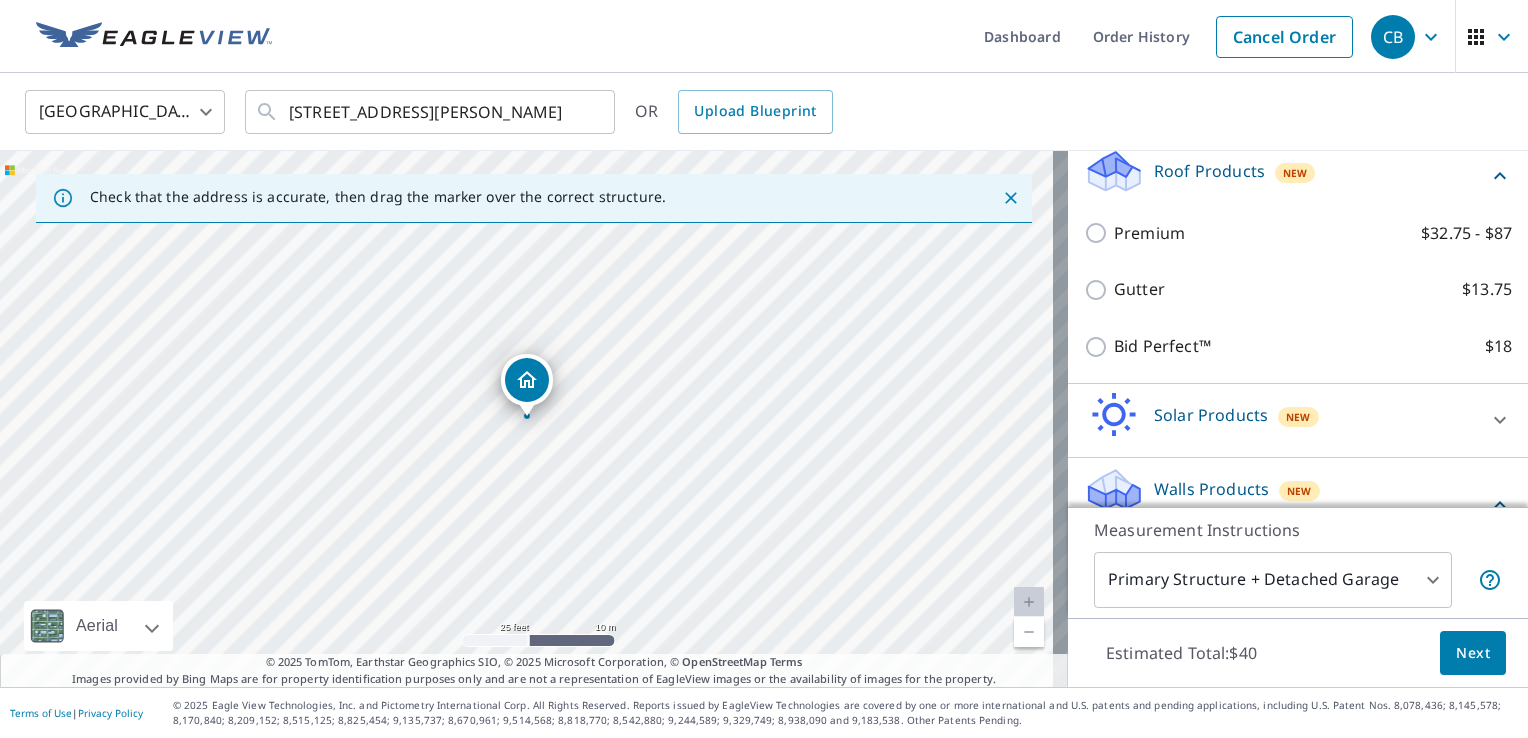 click on "Bid Perfect™" at bounding box center (1162, 346) 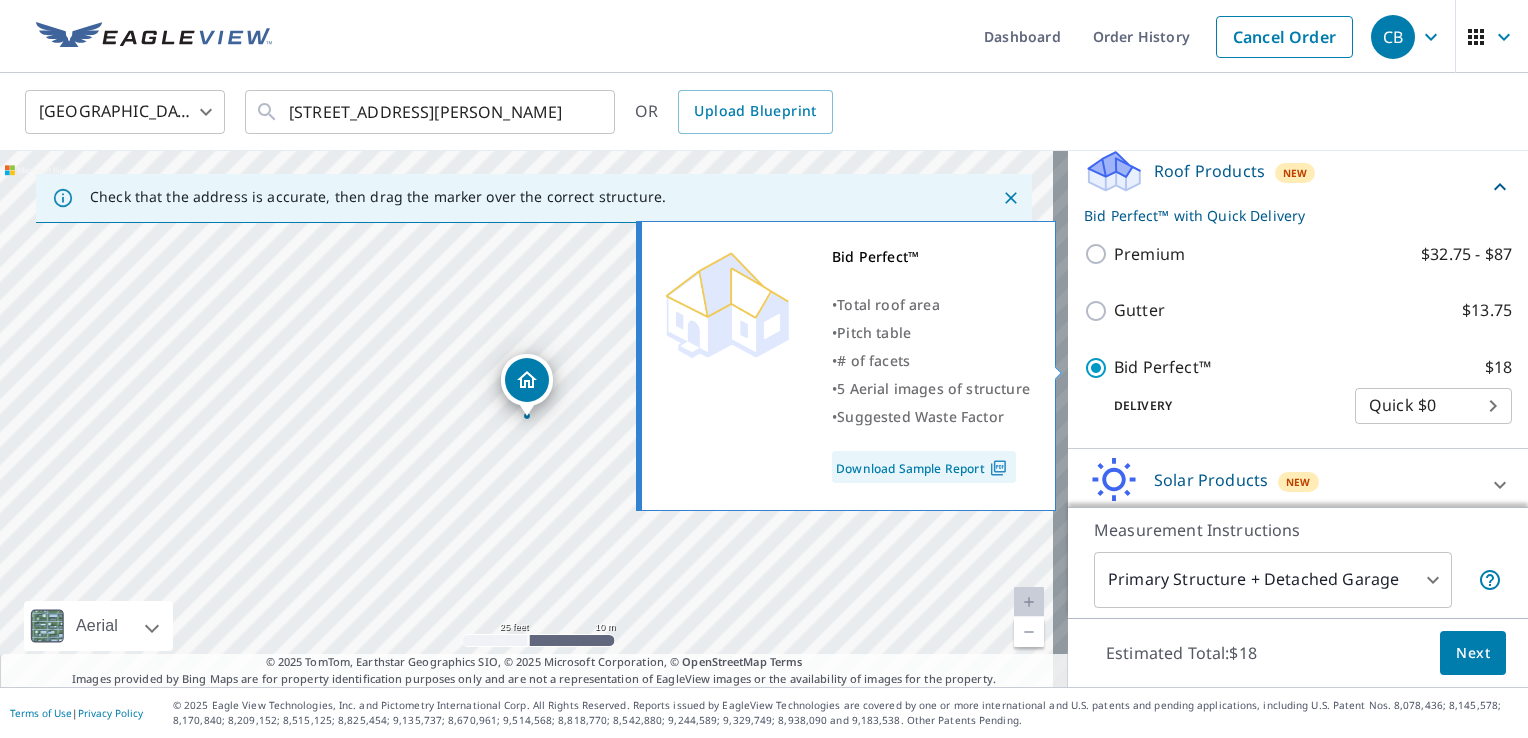 checkbox on "false" 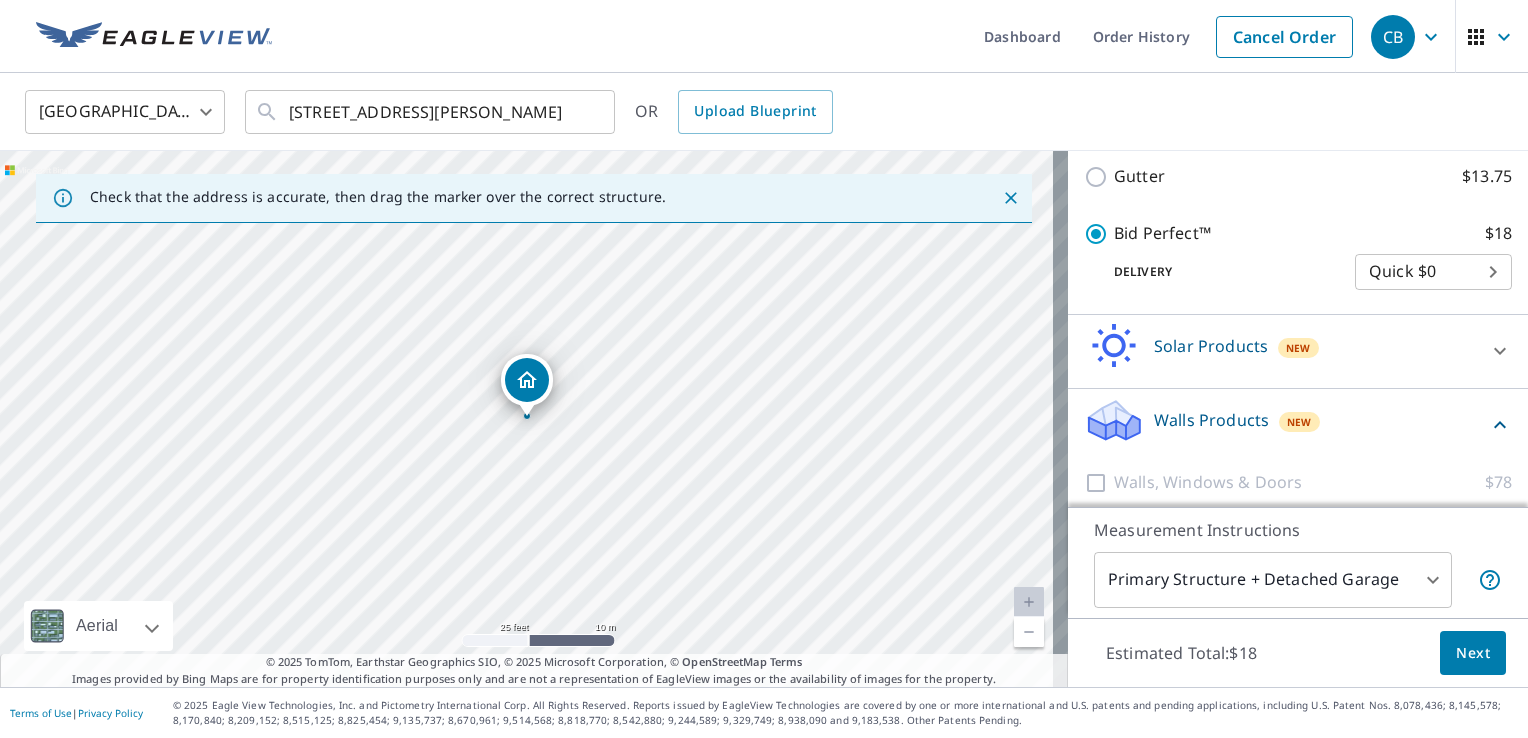 scroll, scrollTop: 449, scrollLeft: 0, axis: vertical 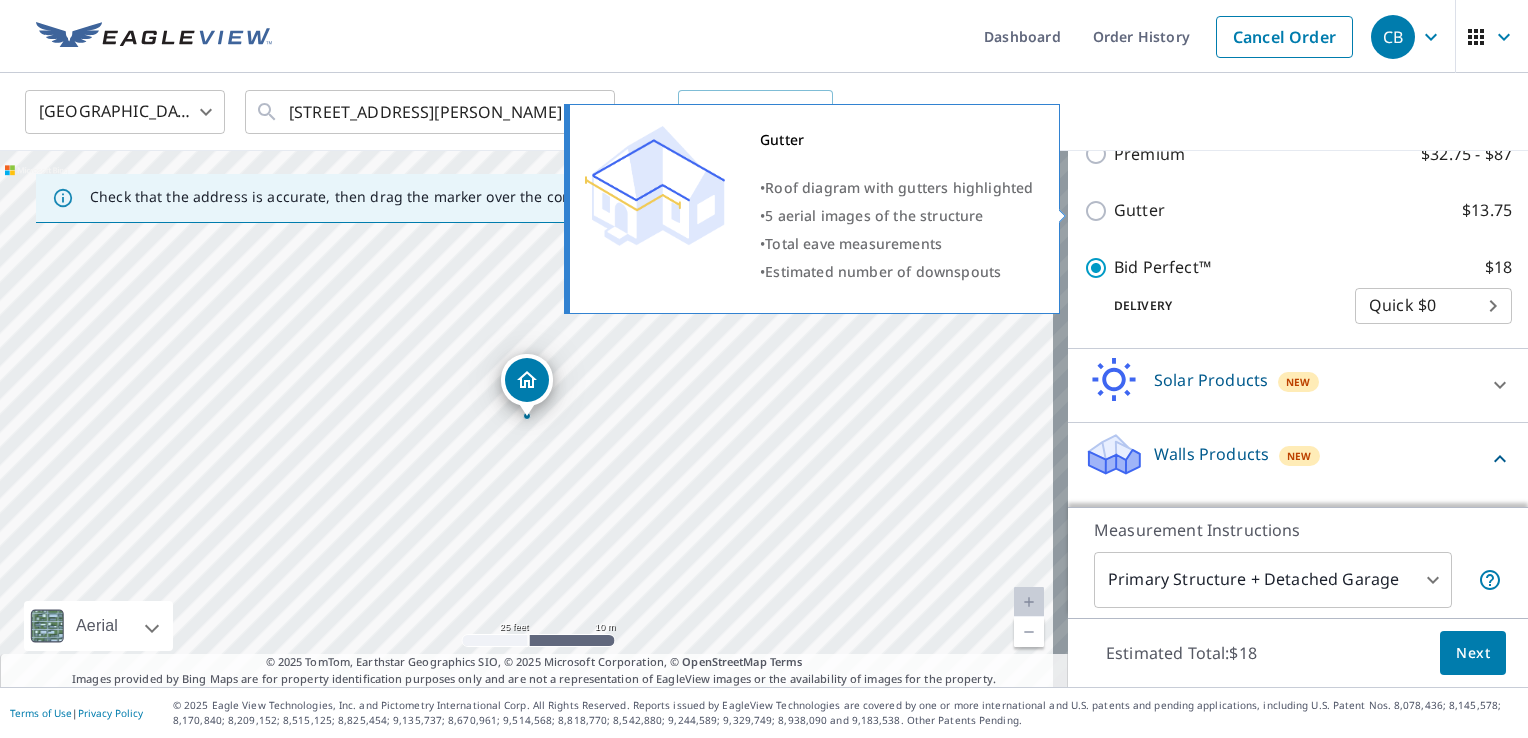 click on "Gutter" at bounding box center (1139, 210) 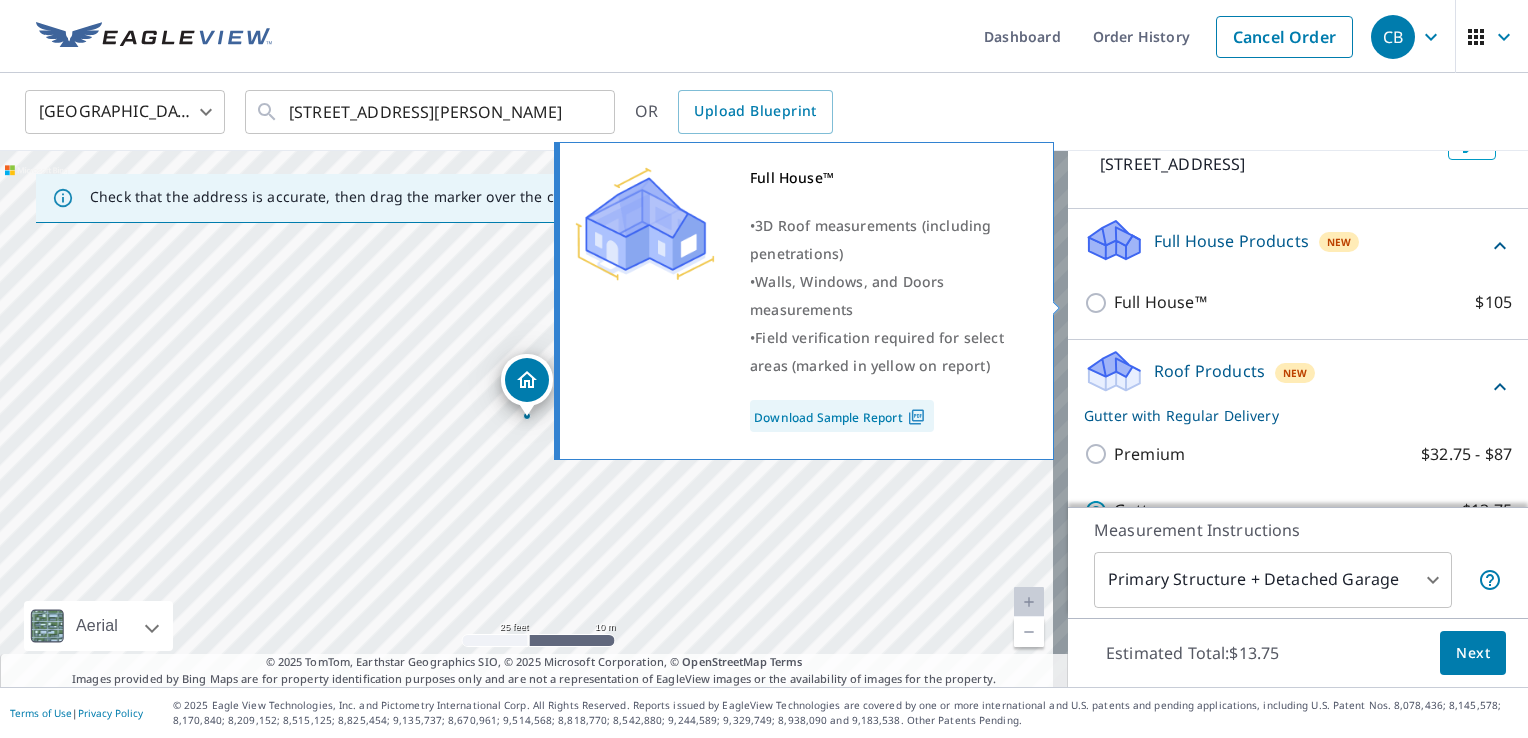 click on "Full House™" at bounding box center [1160, 302] 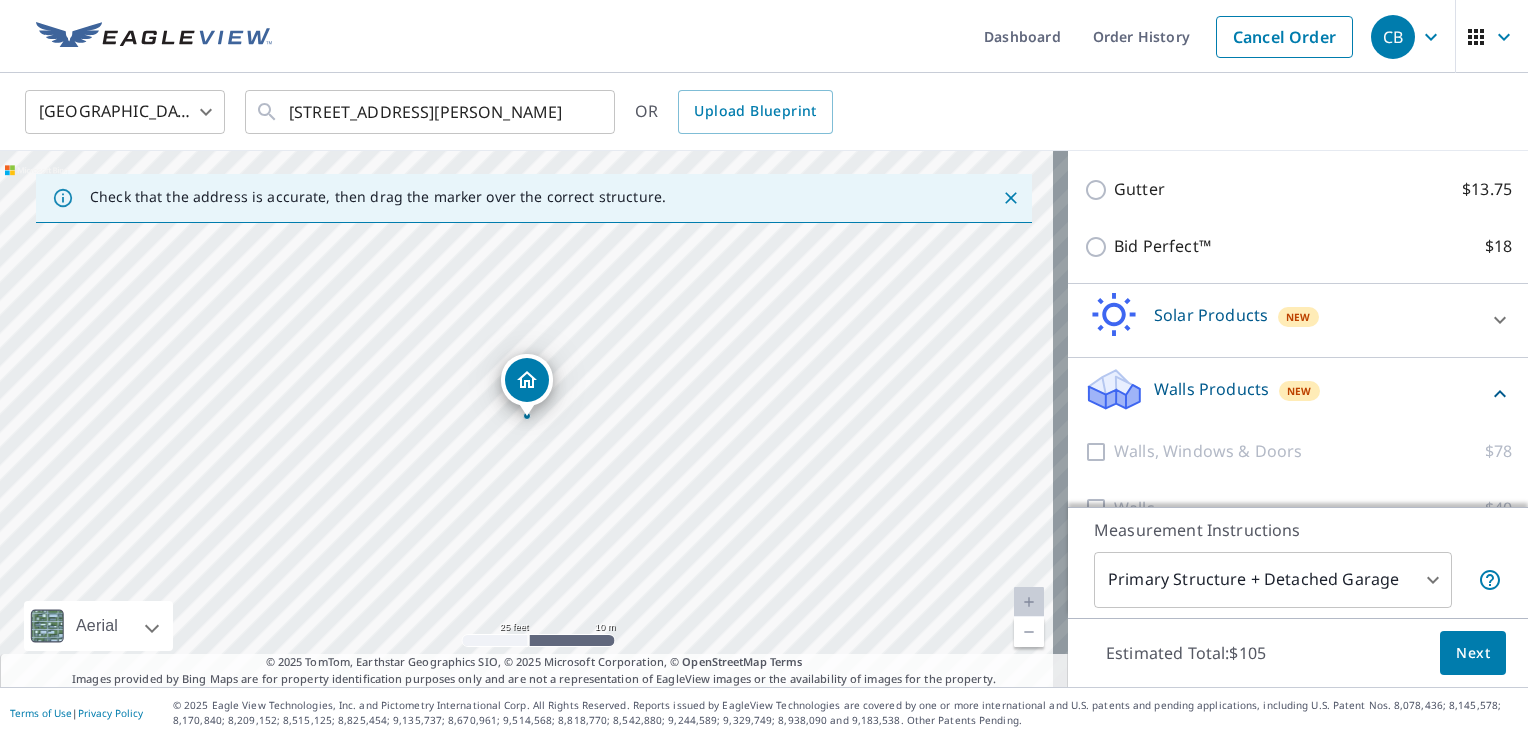 scroll, scrollTop: 549, scrollLeft: 0, axis: vertical 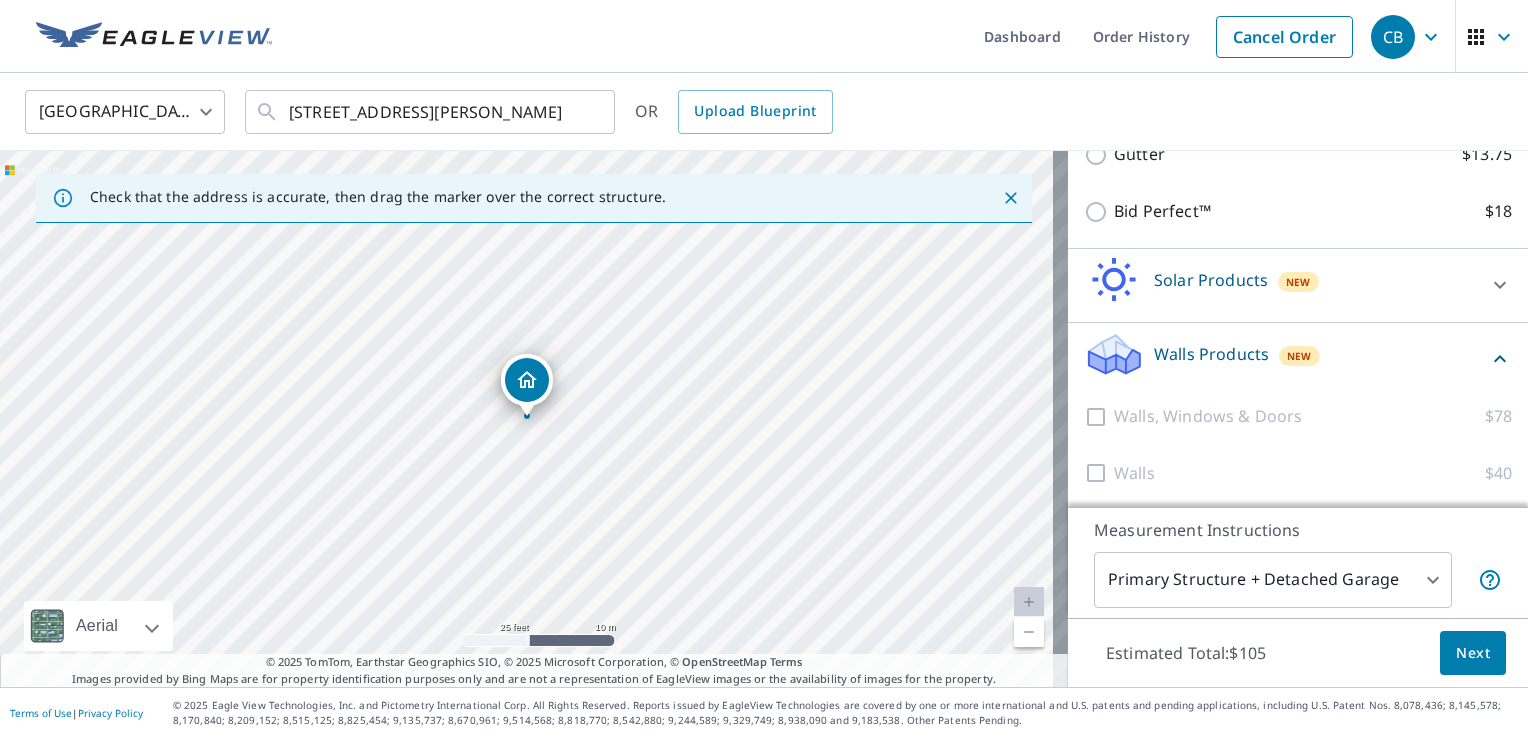 click on "Bid Perfect™ $18" at bounding box center [1298, 211] 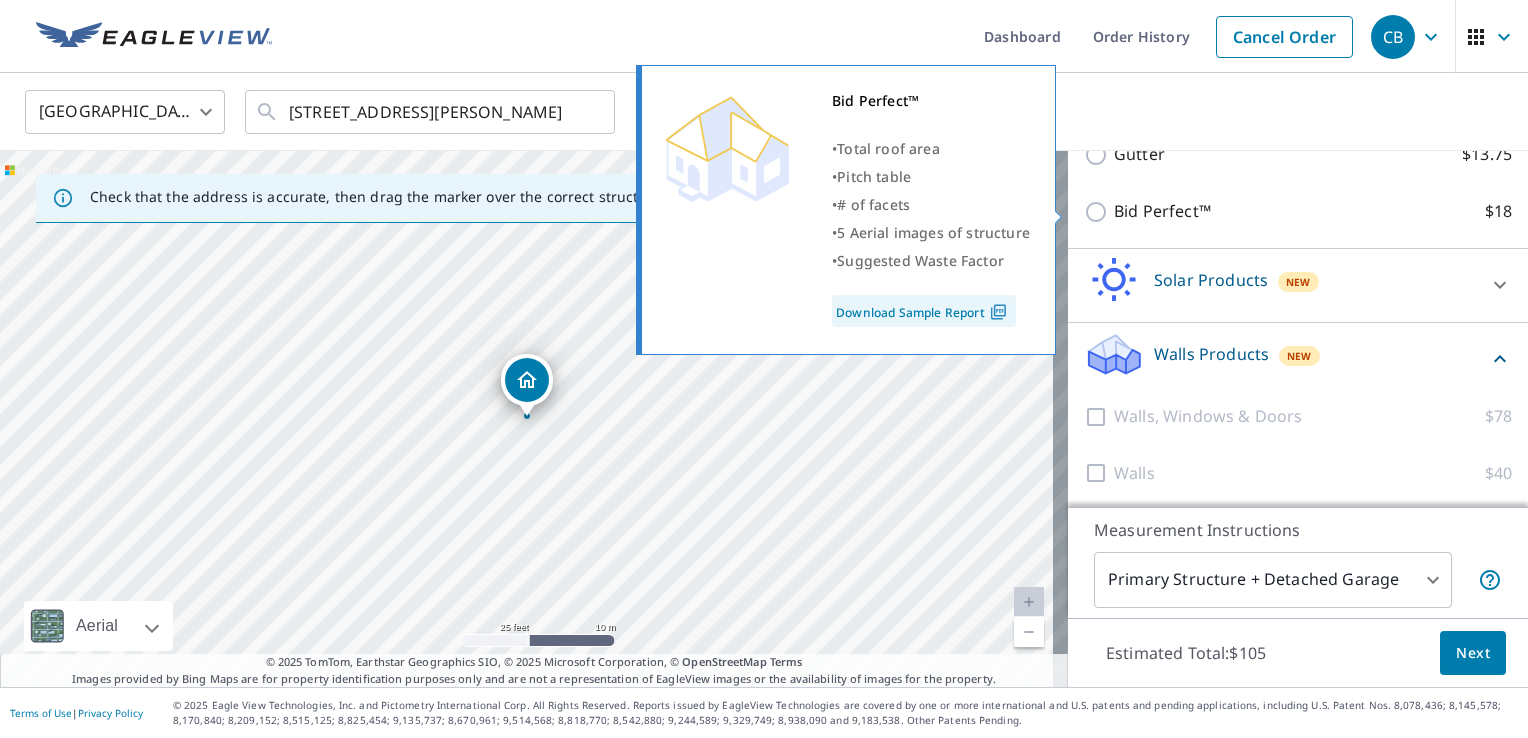 click on "Bid Perfect™" at bounding box center [1162, 211] 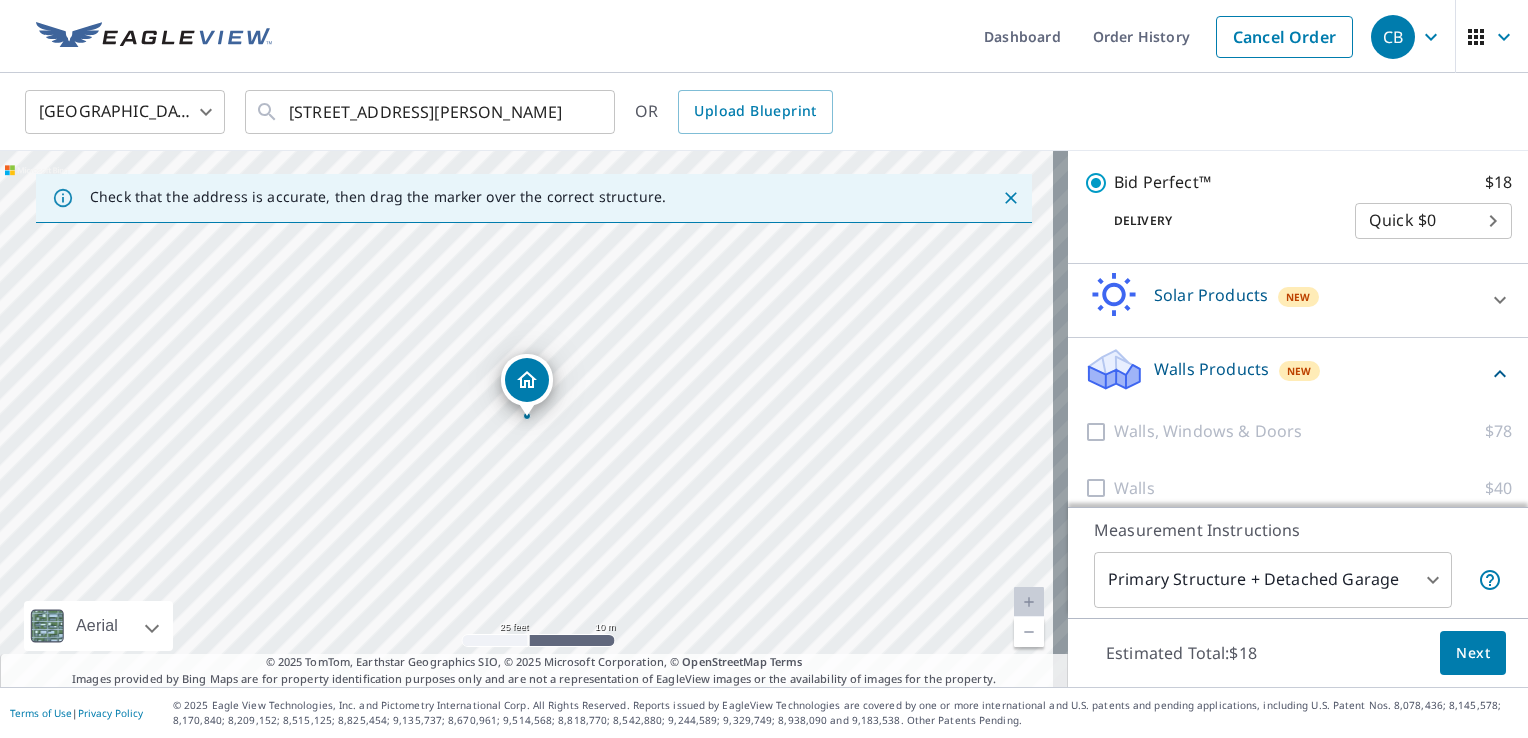 scroll, scrollTop: 549, scrollLeft: 0, axis: vertical 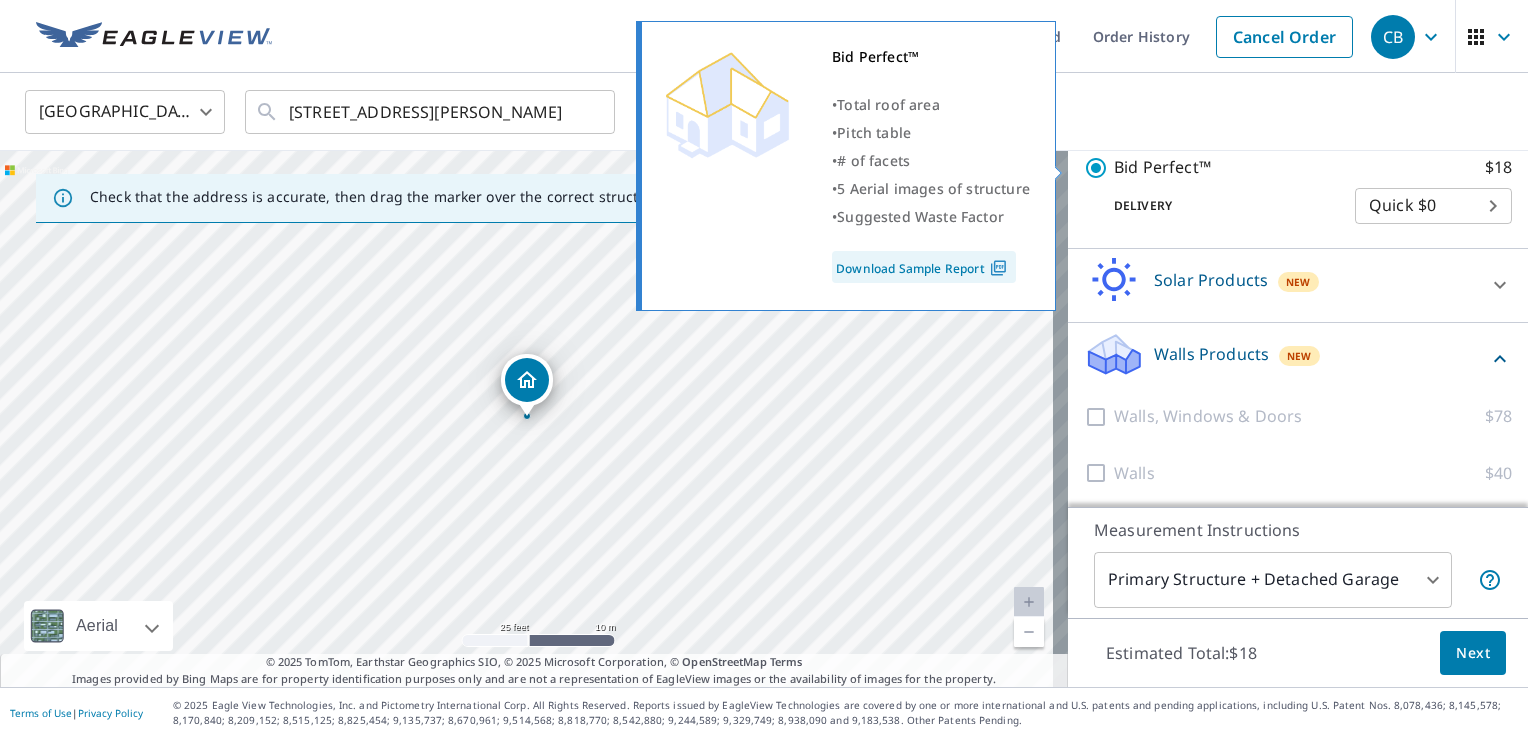 click on "Bid Perfect™" at bounding box center (1162, 167) 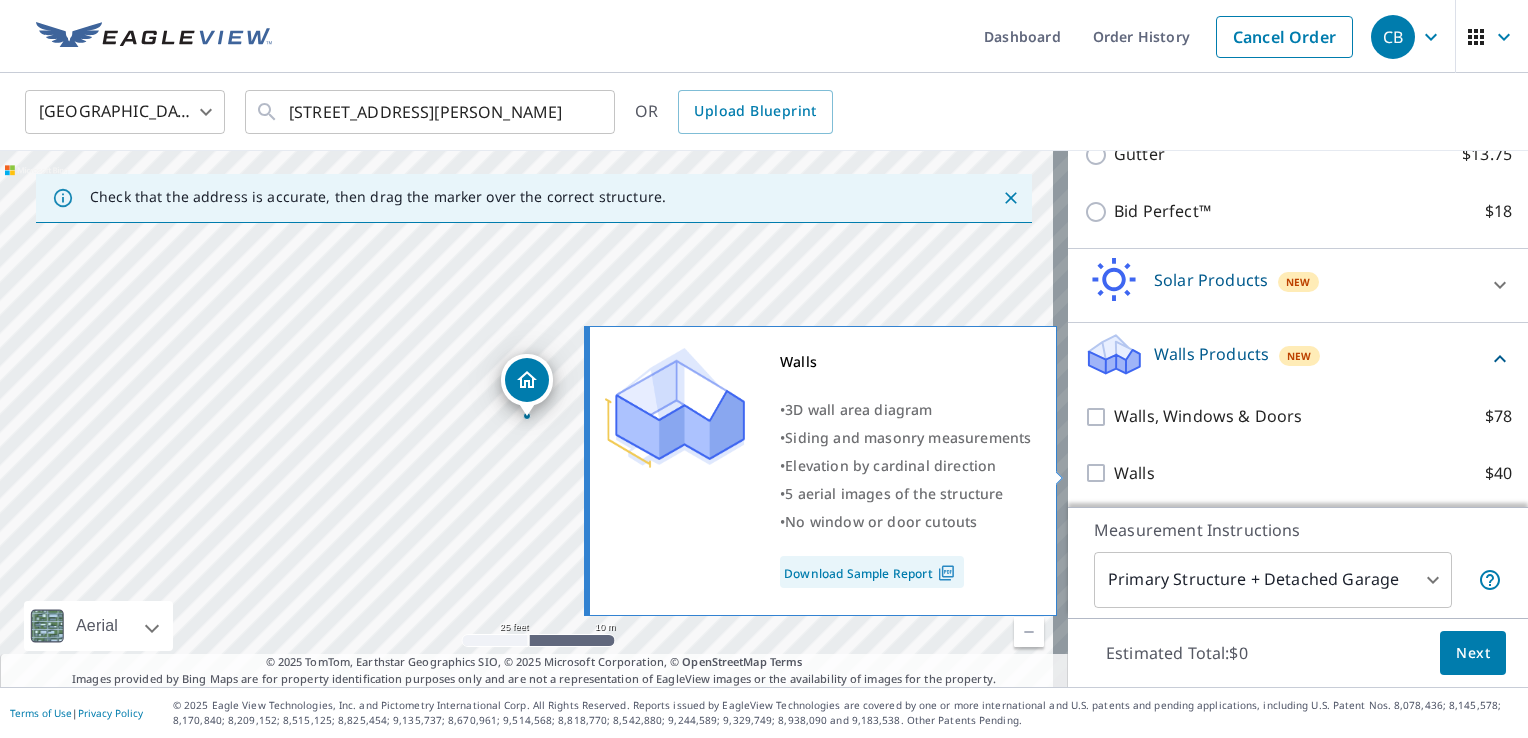 click on "Walls" at bounding box center [1134, 473] 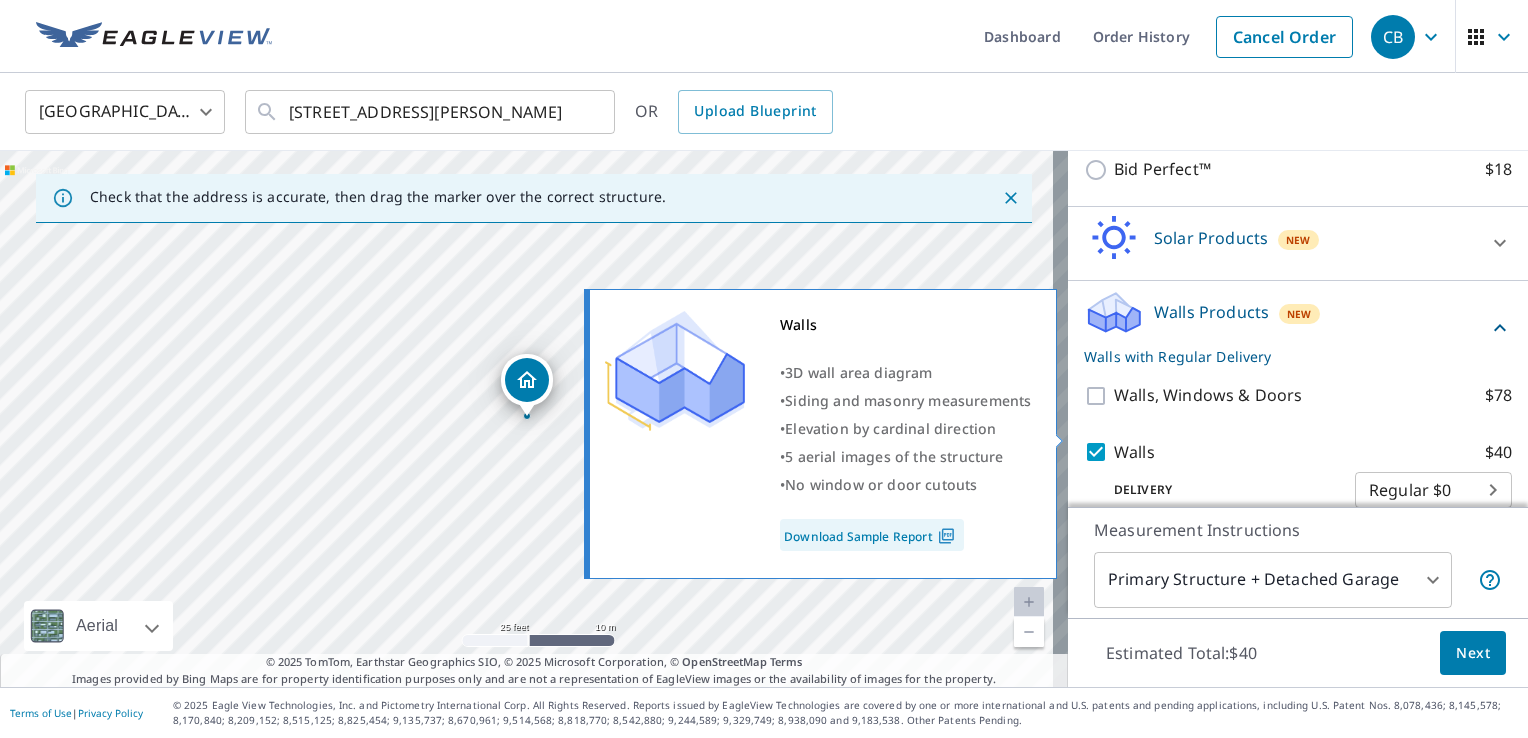 scroll, scrollTop: 549, scrollLeft: 0, axis: vertical 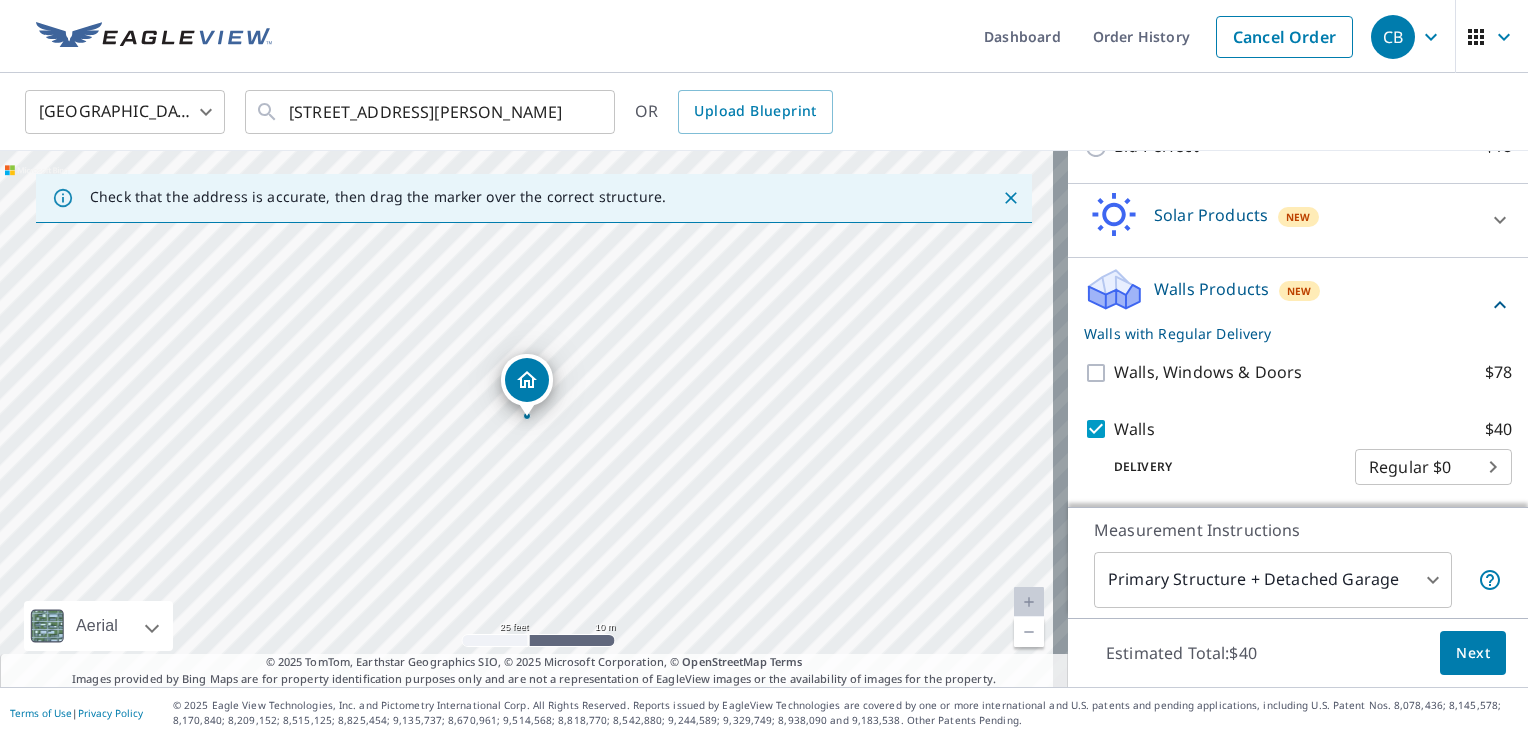 click on "Next" at bounding box center (1473, 653) 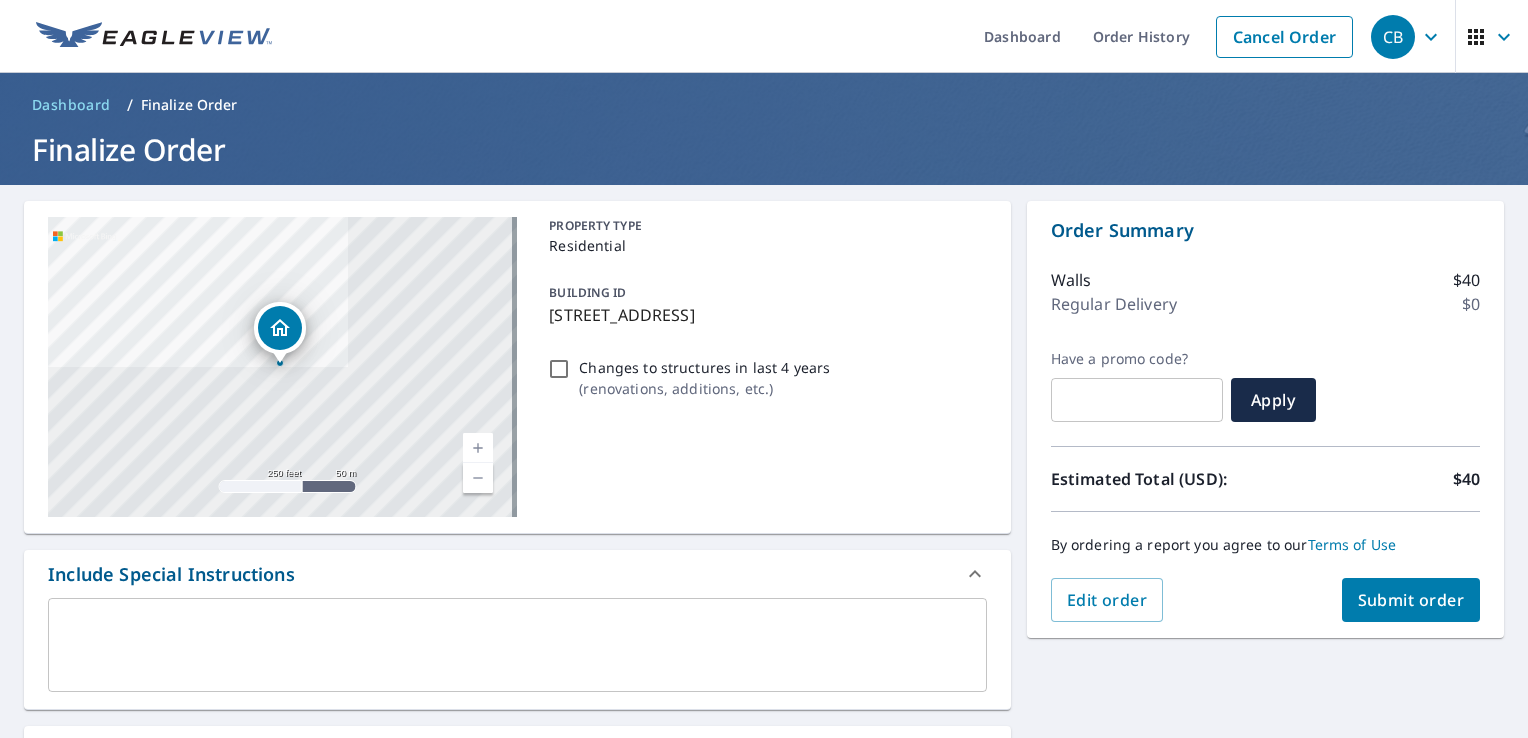 click on "Submit order" at bounding box center (1411, 600) 